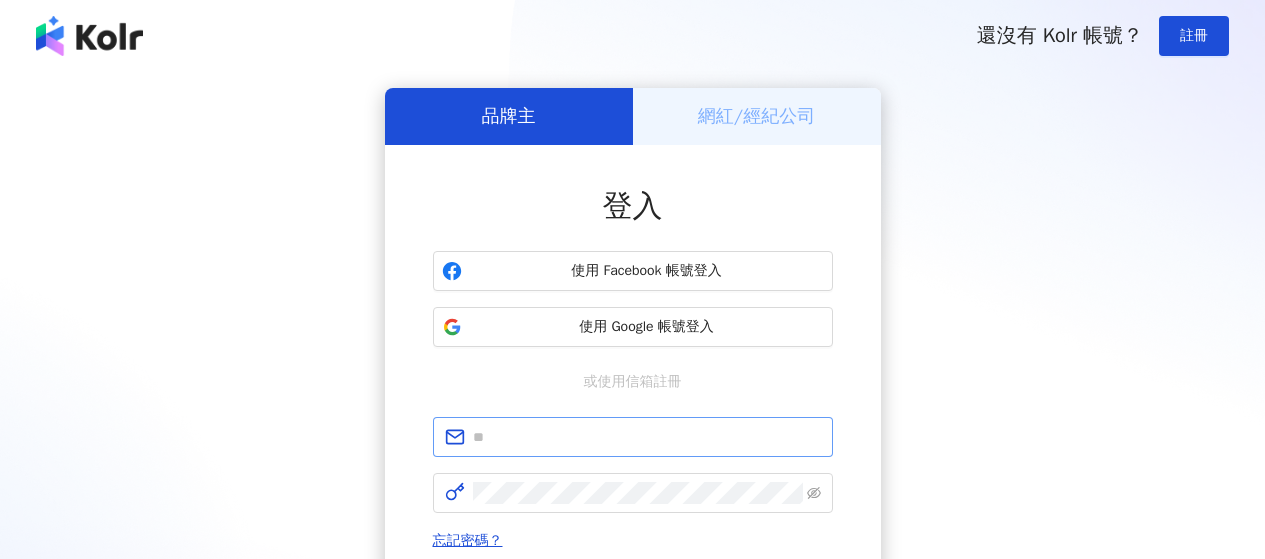 scroll, scrollTop: 0, scrollLeft: 0, axis: both 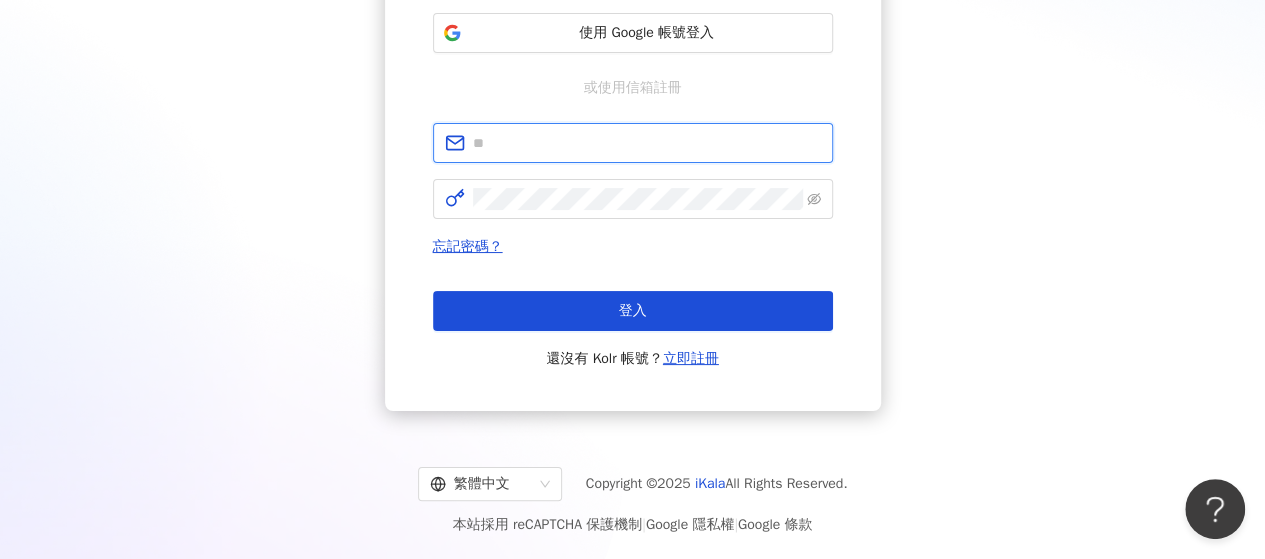 type on "**********" 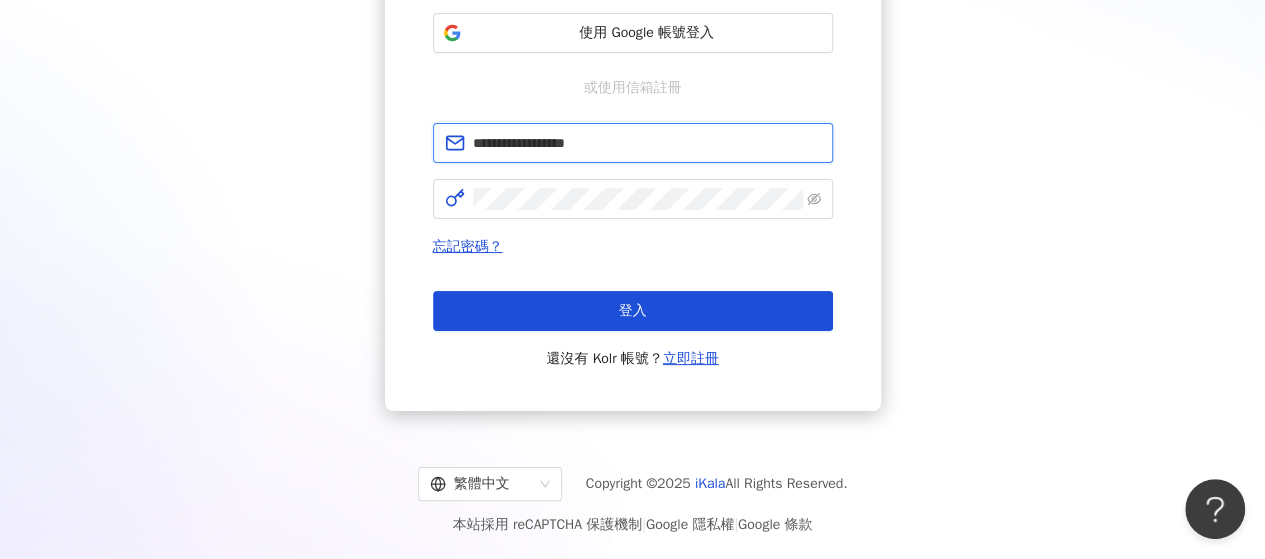 drag, startPoint x: 627, startPoint y: 138, endPoint x: 381, endPoint y: 137, distance: 246.00203 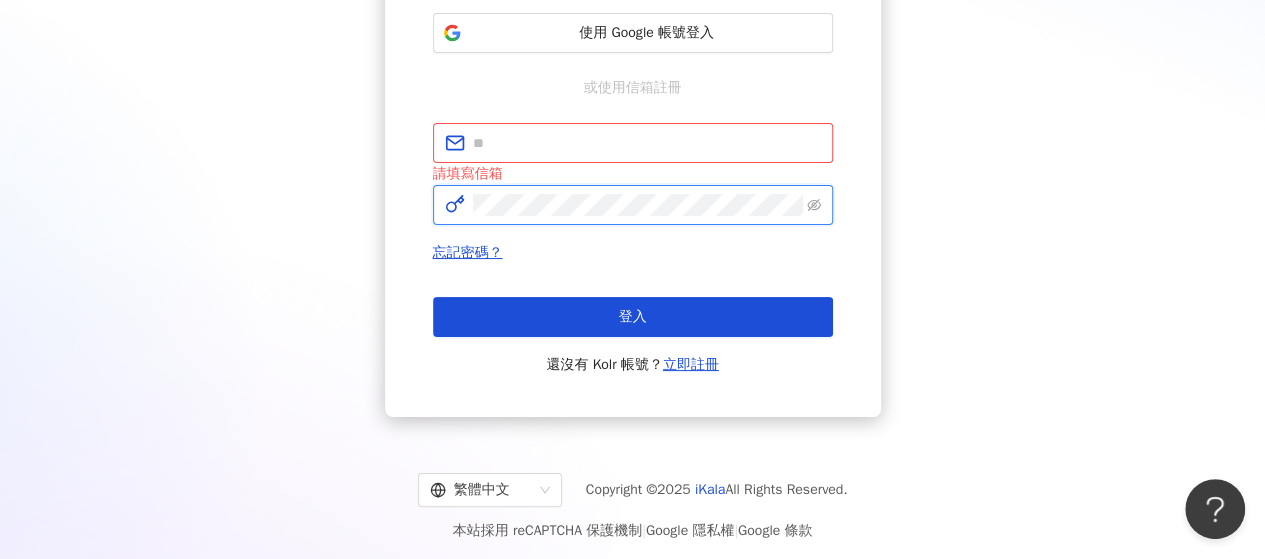 click on "品牌主 網紅/經紀公司 登入 使用 Facebook 帳號登入 使用 Google 帳號登入 或使用信箱註冊 請填寫信箱 忘記密碼？ 登入 還沒有 Kolr 帳號？ 立即註冊" at bounding box center [632, 105] 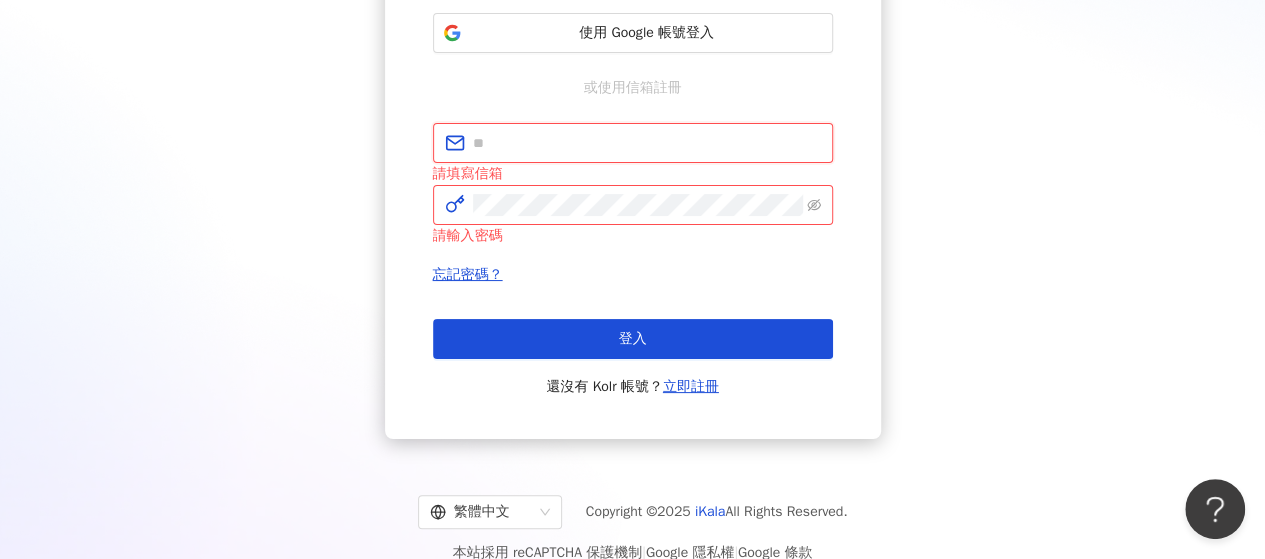 click at bounding box center [647, 143] 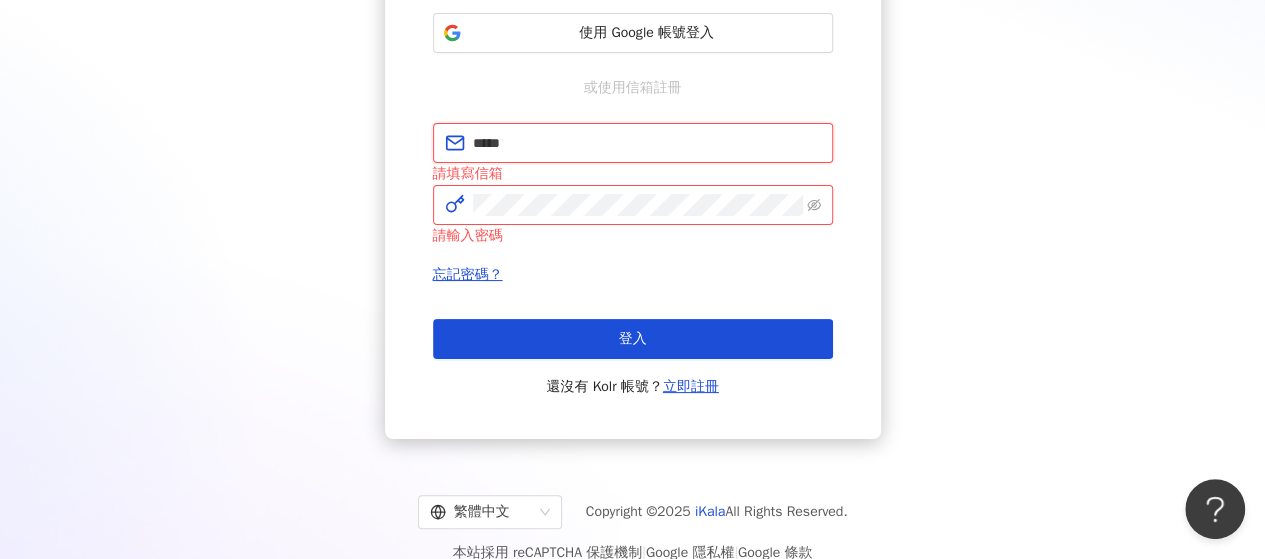 type on "**********" 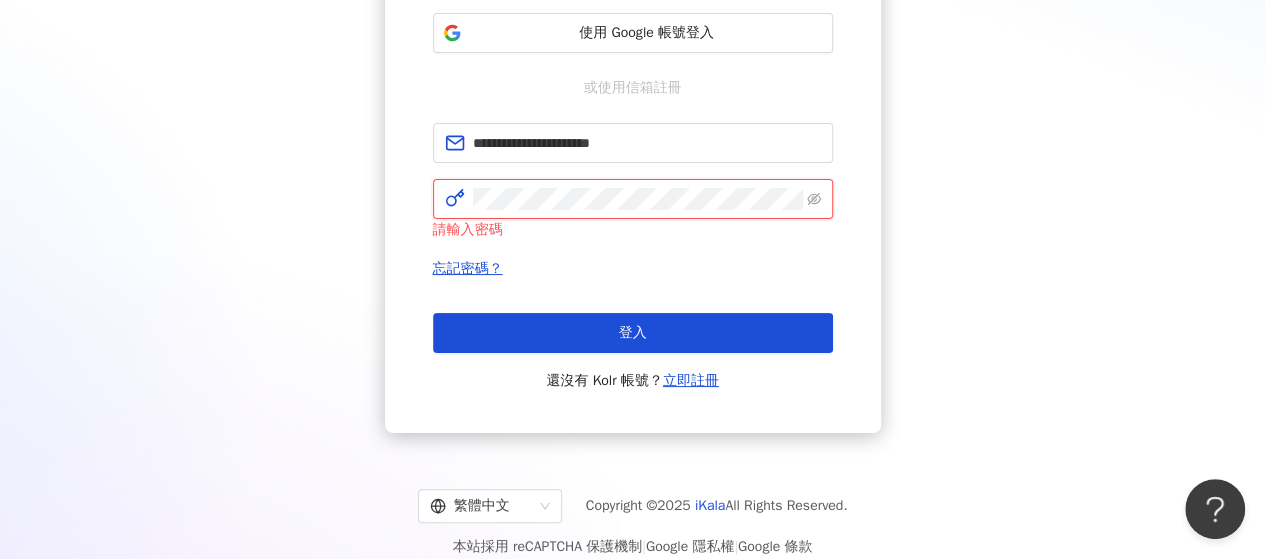 click on "登入" at bounding box center (633, 333) 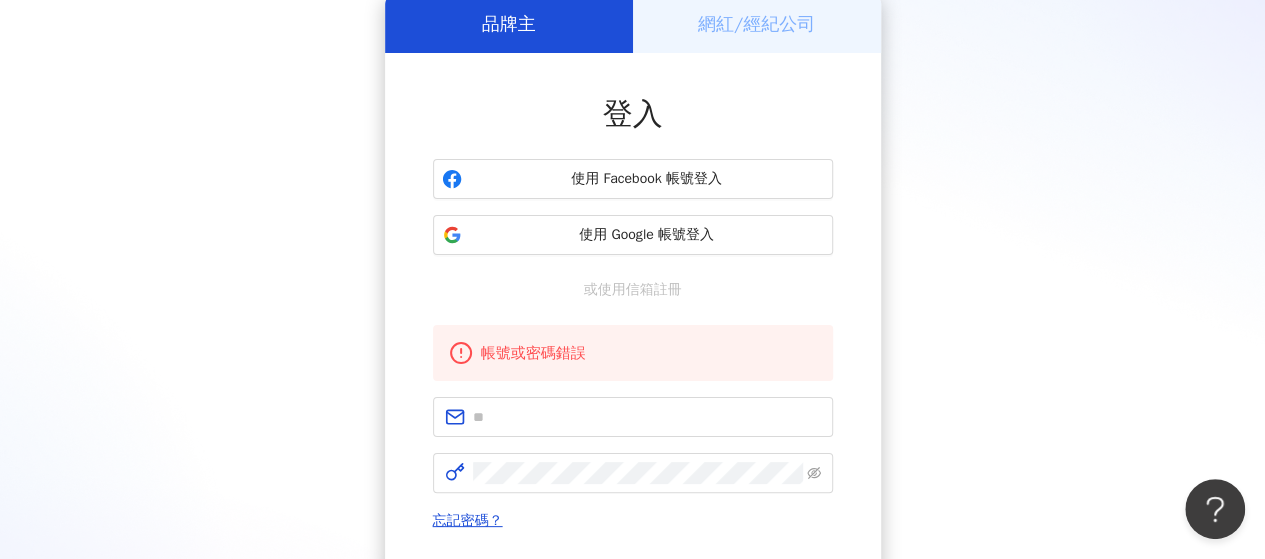 scroll, scrollTop: 294, scrollLeft: 0, axis: vertical 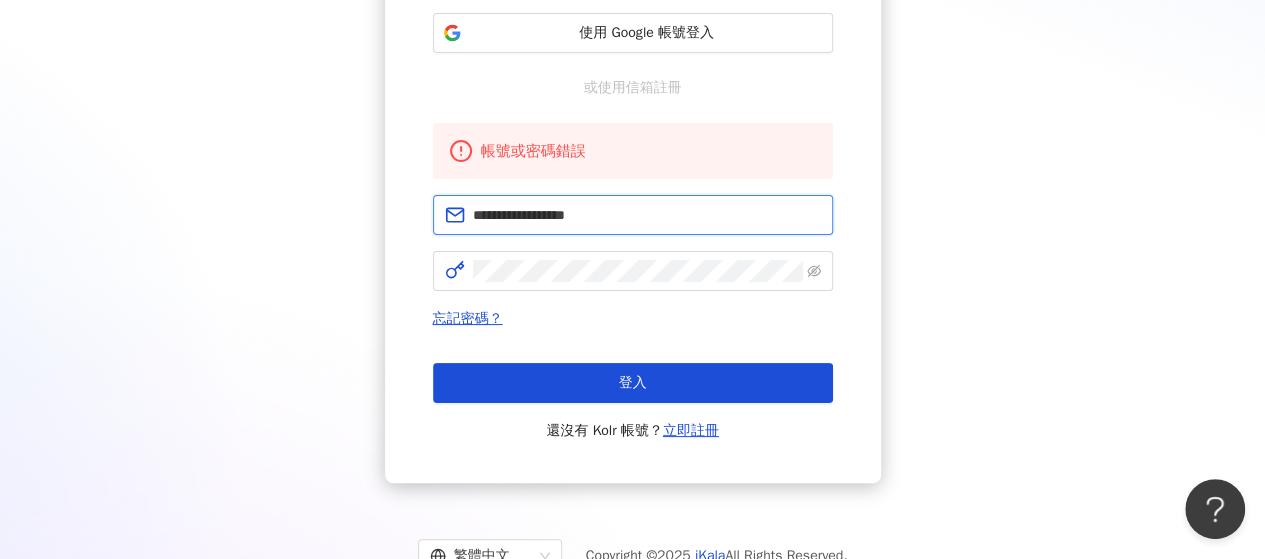 click on "**********" at bounding box center [647, 215] 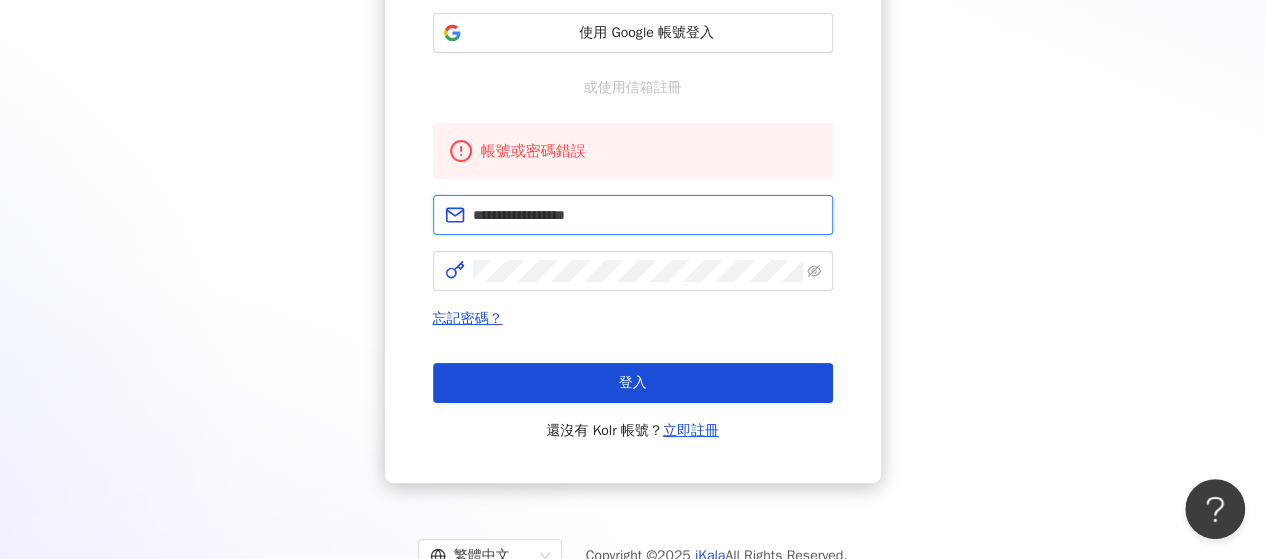 drag, startPoint x: 706, startPoint y: 213, endPoint x: 308, endPoint y: 216, distance: 398.0113 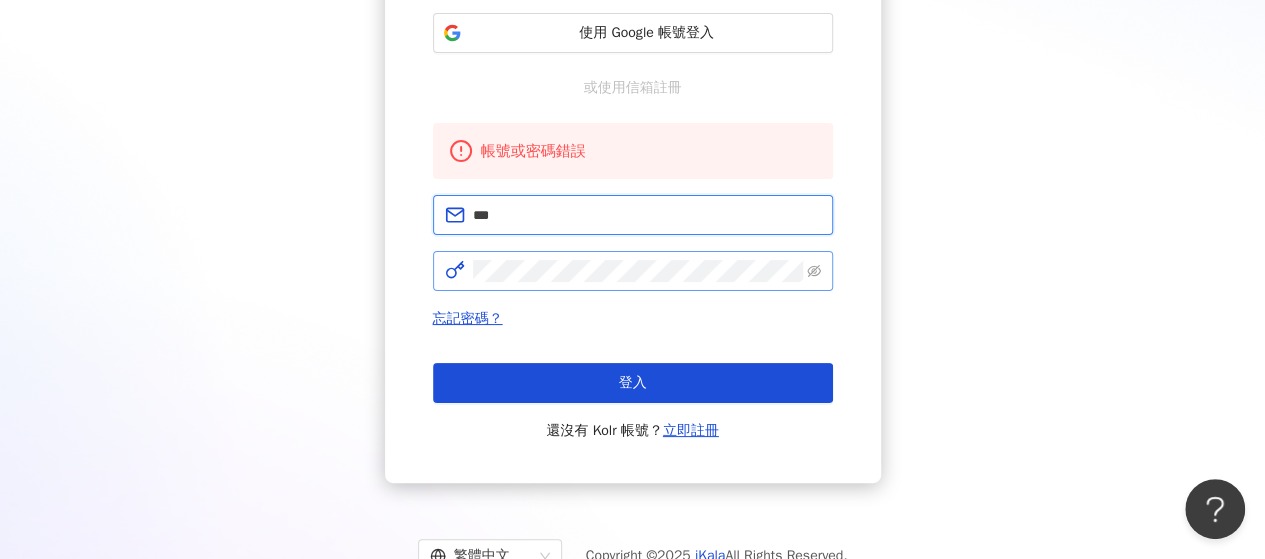 type on "**********" 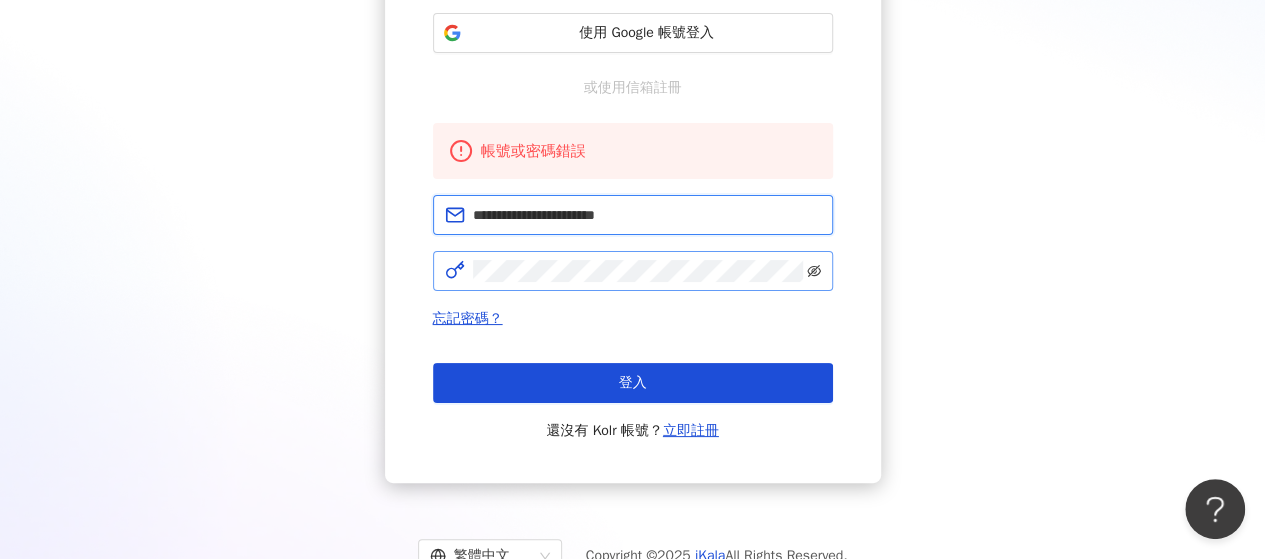click 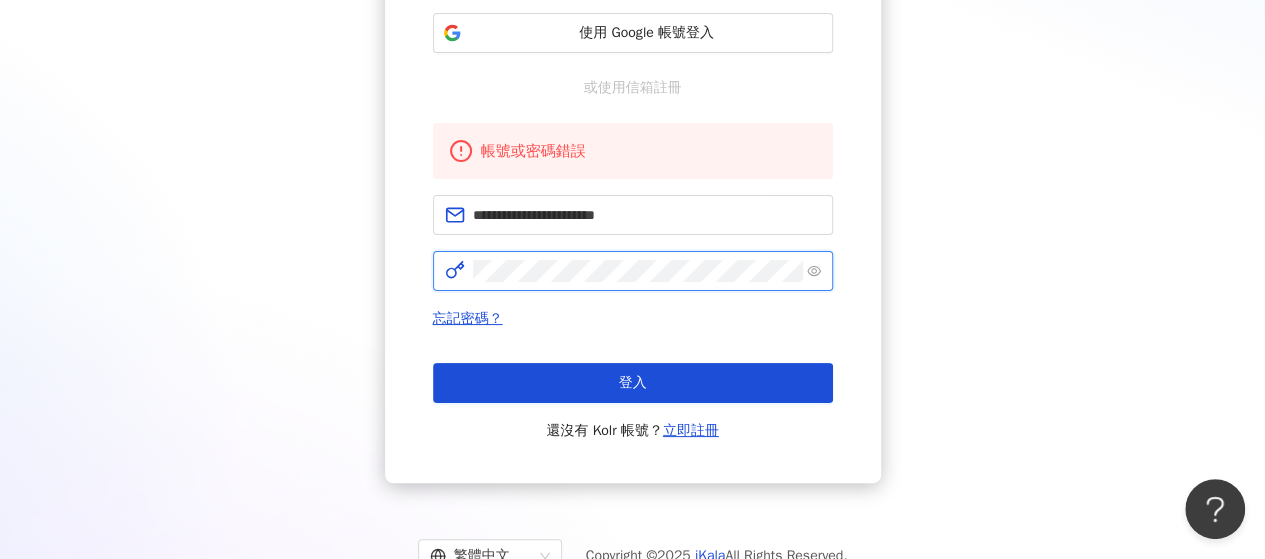 click on "**********" at bounding box center [633, 167] 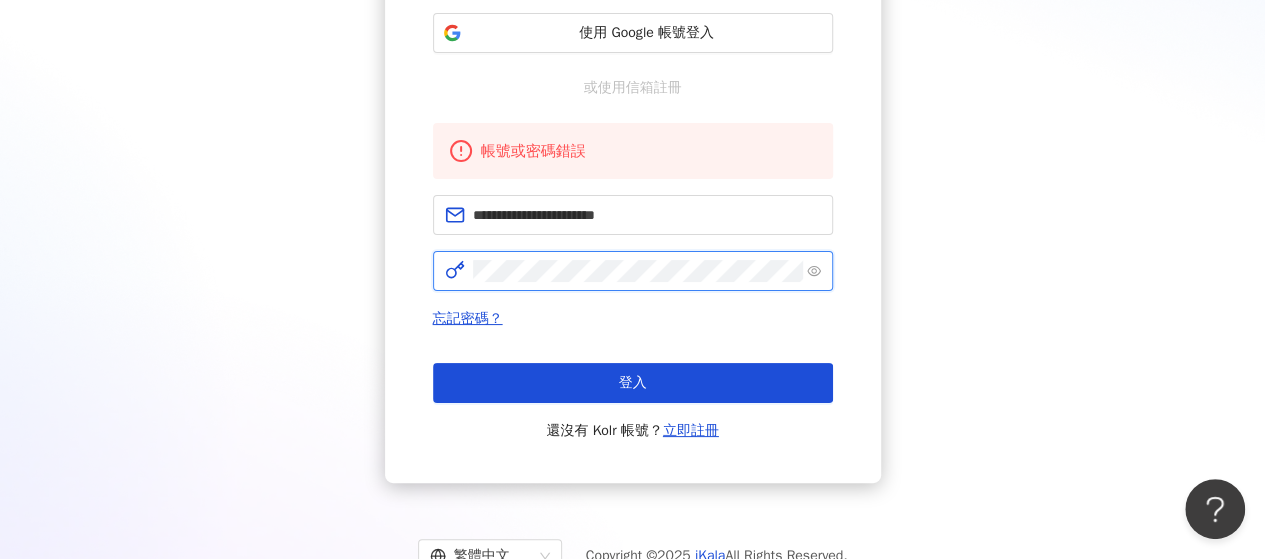 click on "登入" at bounding box center (633, 383) 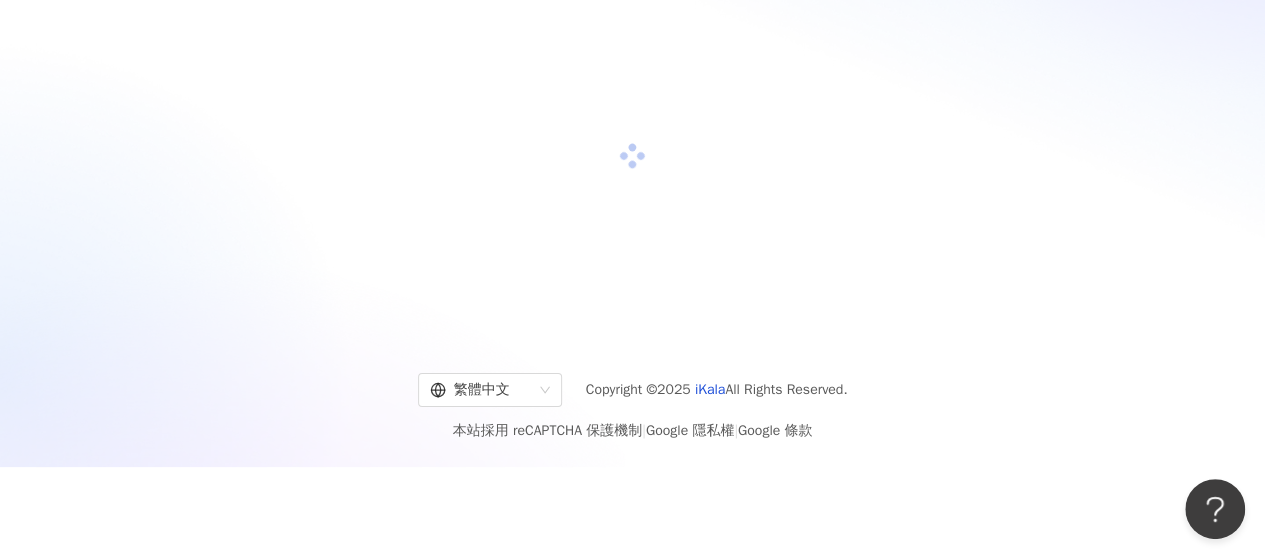 scroll, scrollTop: 294, scrollLeft: 0, axis: vertical 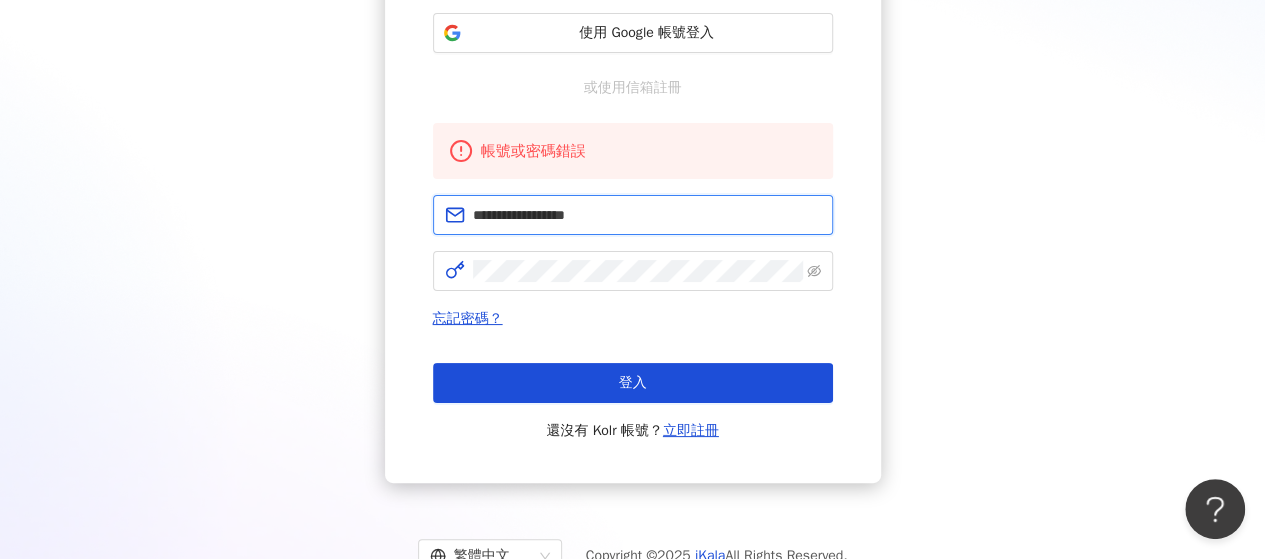 drag, startPoint x: 625, startPoint y: 217, endPoint x: 335, endPoint y: 187, distance: 291.5476 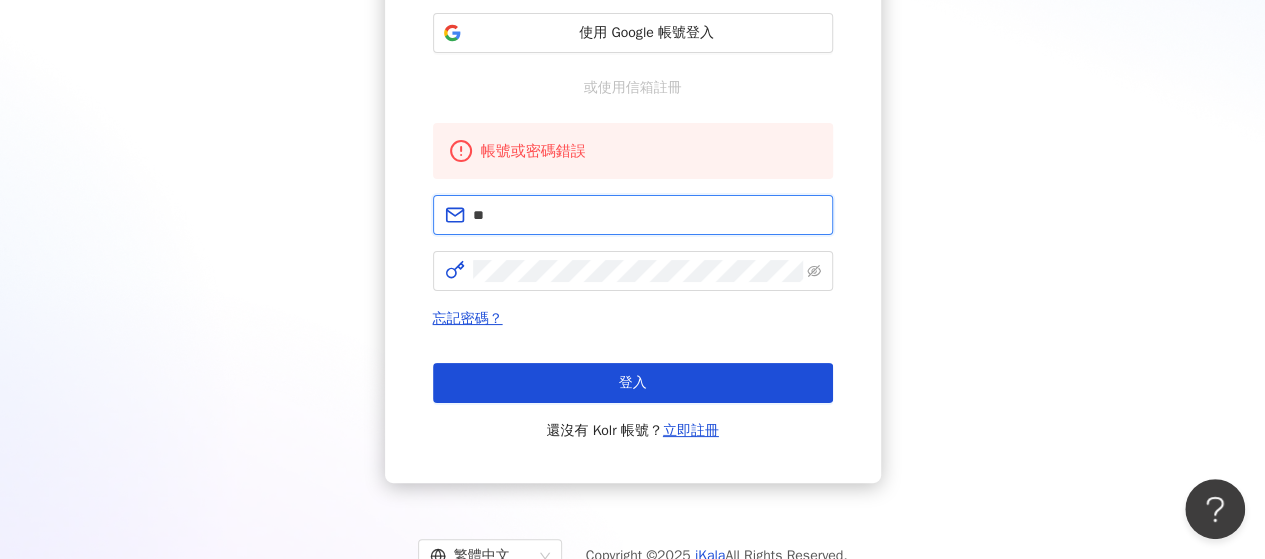 type on "**********" 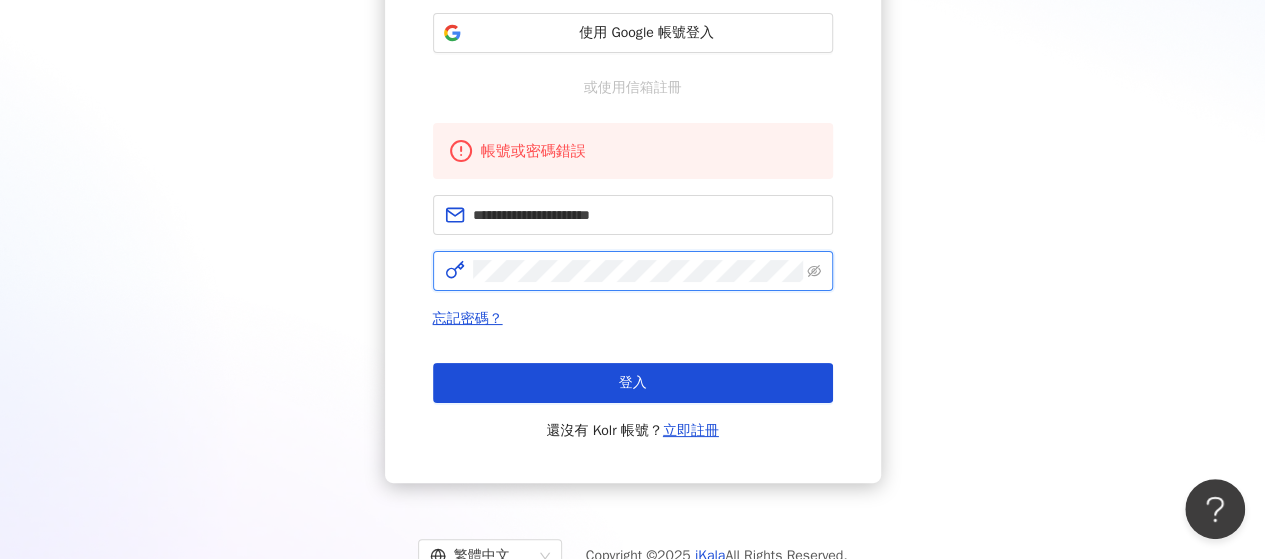 click on "**********" at bounding box center [633, 167] 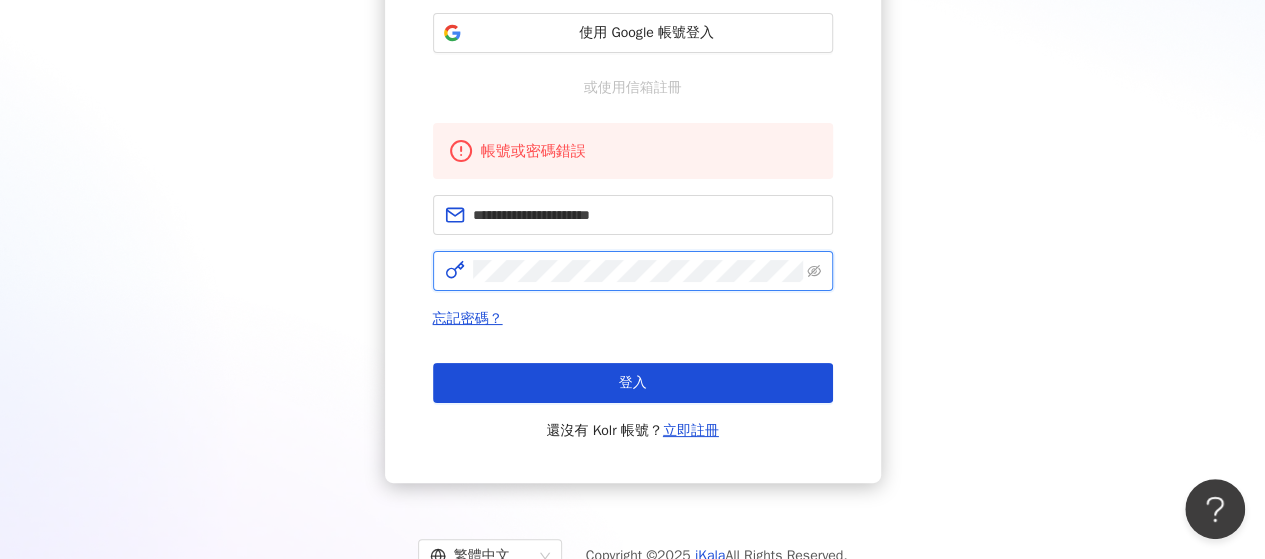 click on "登入" at bounding box center (633, 383) 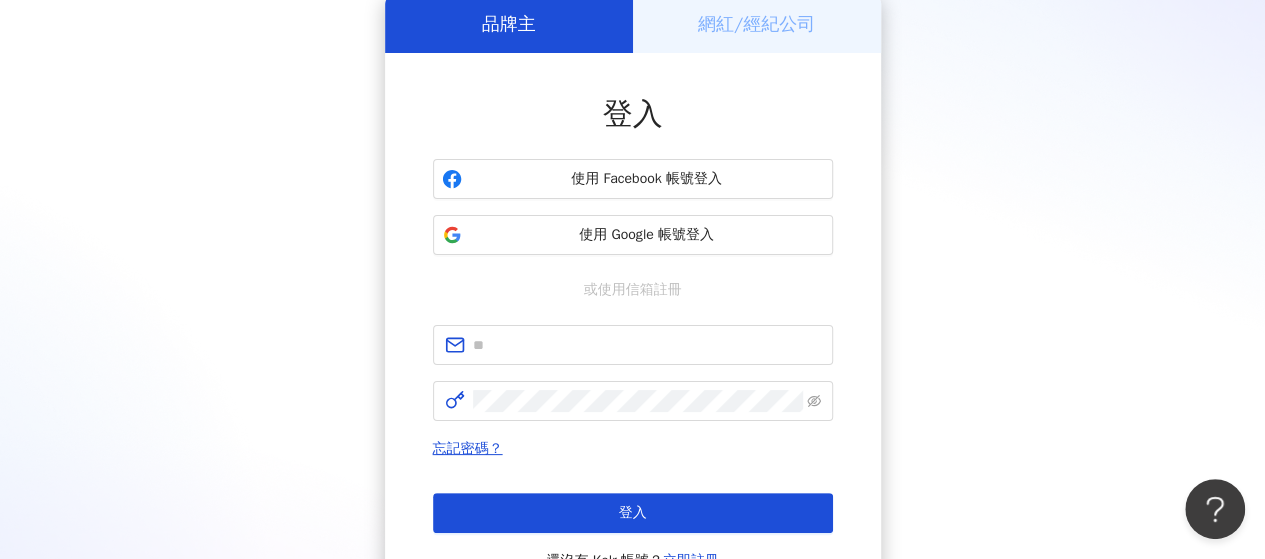 scroll, scrollTop: 294, scrollLeft: 0, axis: vertical 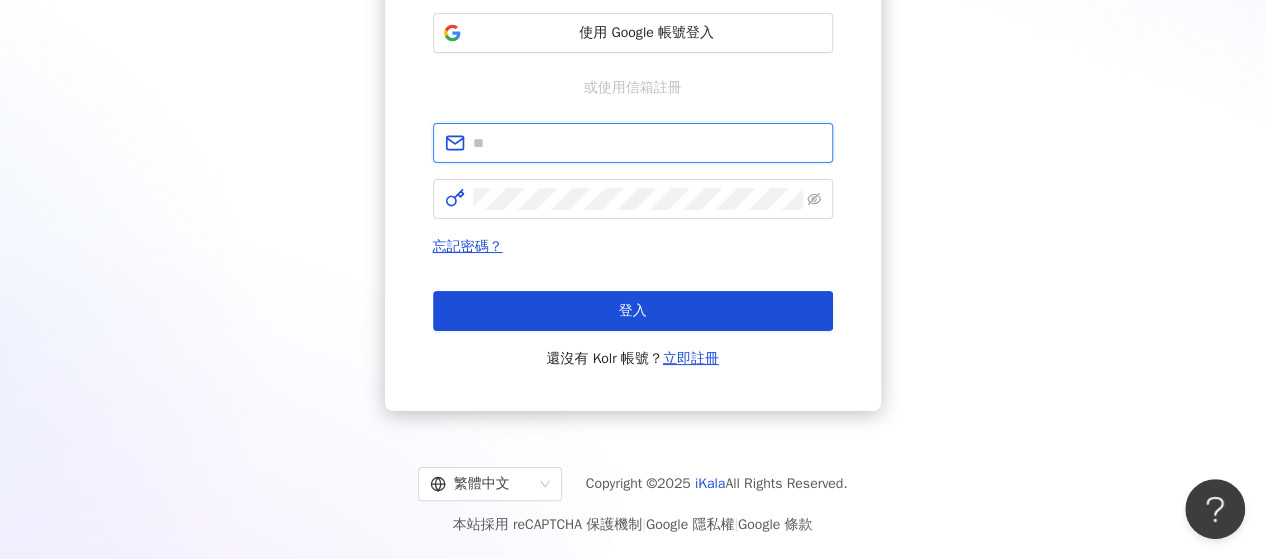 type on "**********" 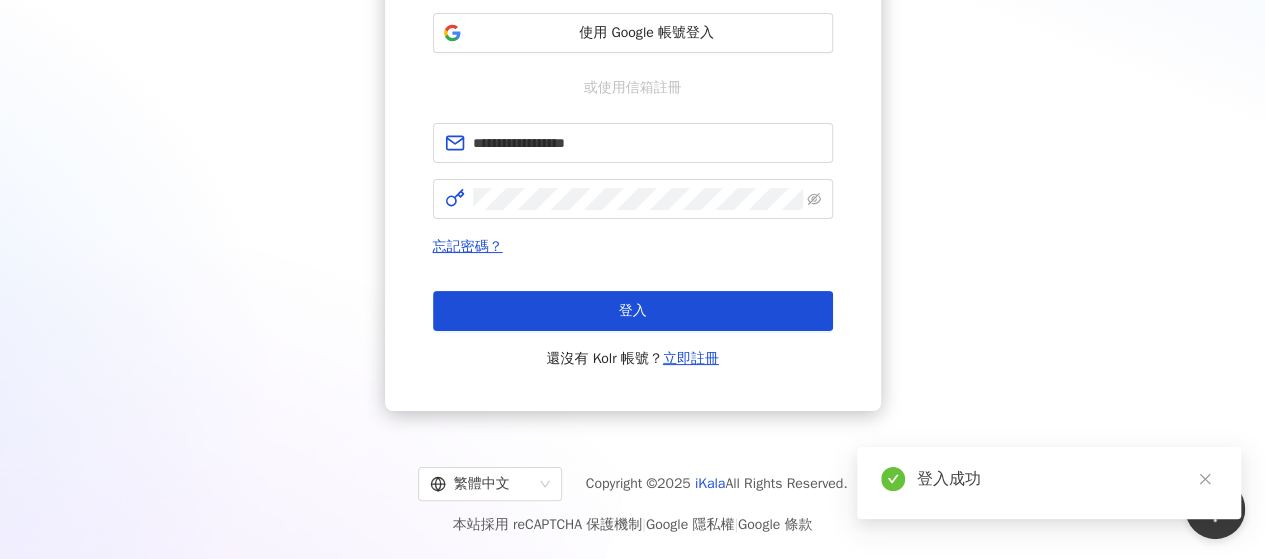 scroll, scrollTop: 0, scrollLeft: 0, axis: both 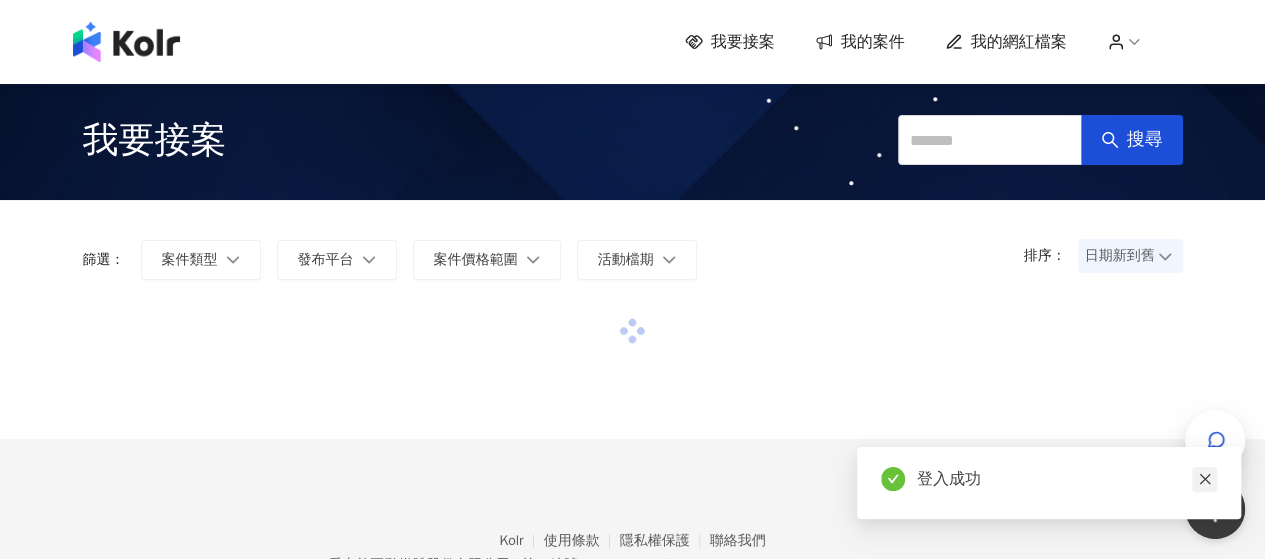 click 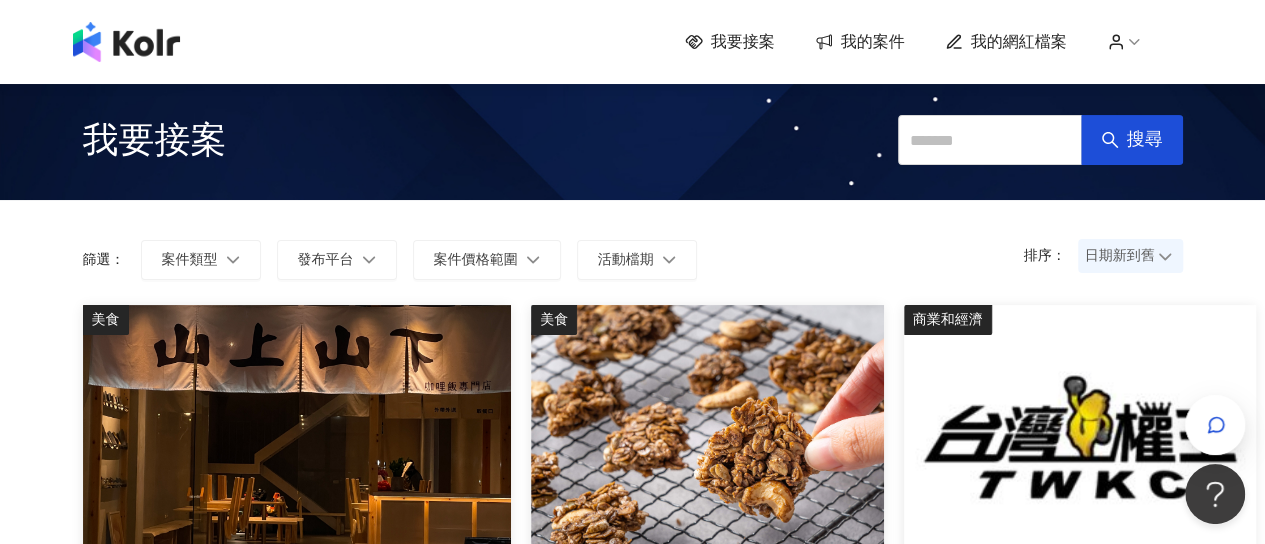 click on "我的案件" at bounding box center [873, 42] 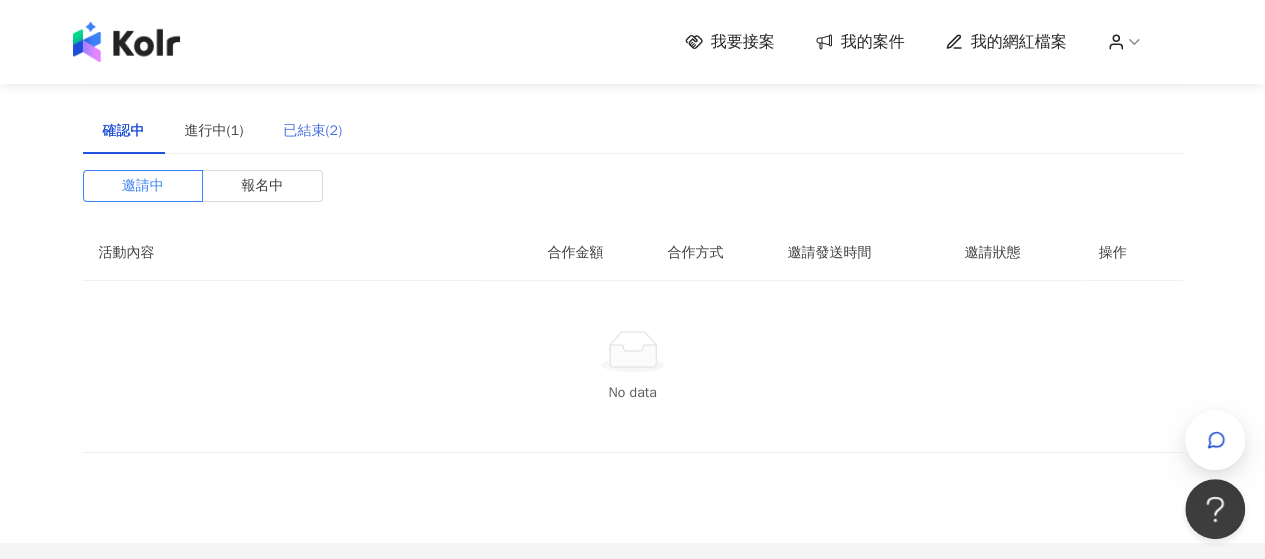 click on "已結束(2)" at bounding box center [312, 131] 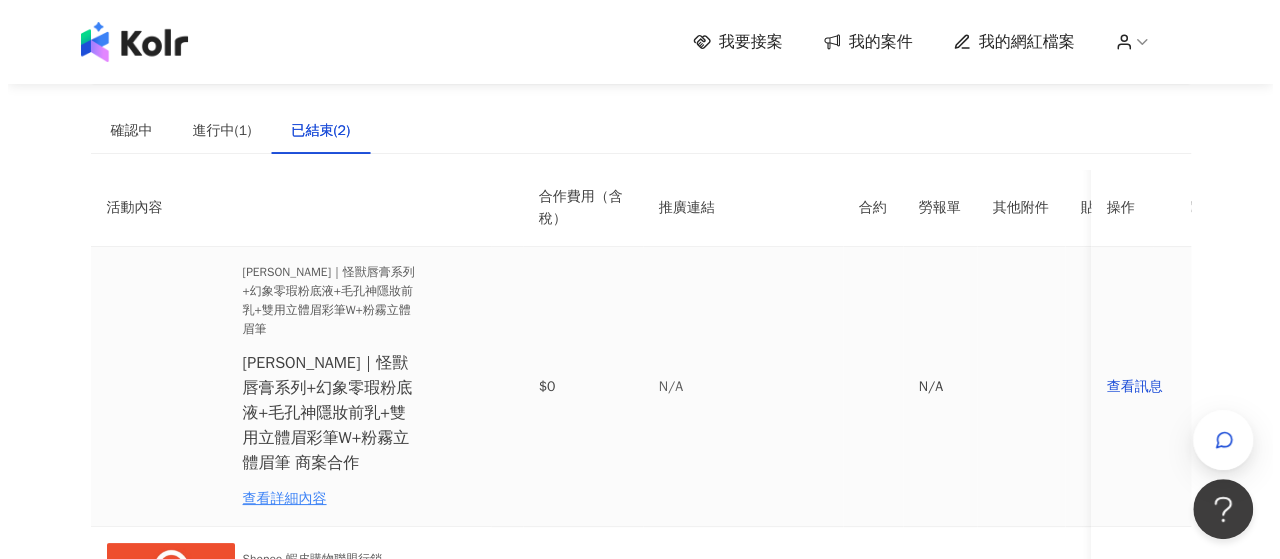 scroll, scrollTop: 100, scrollLeft: 0, axis: vertical 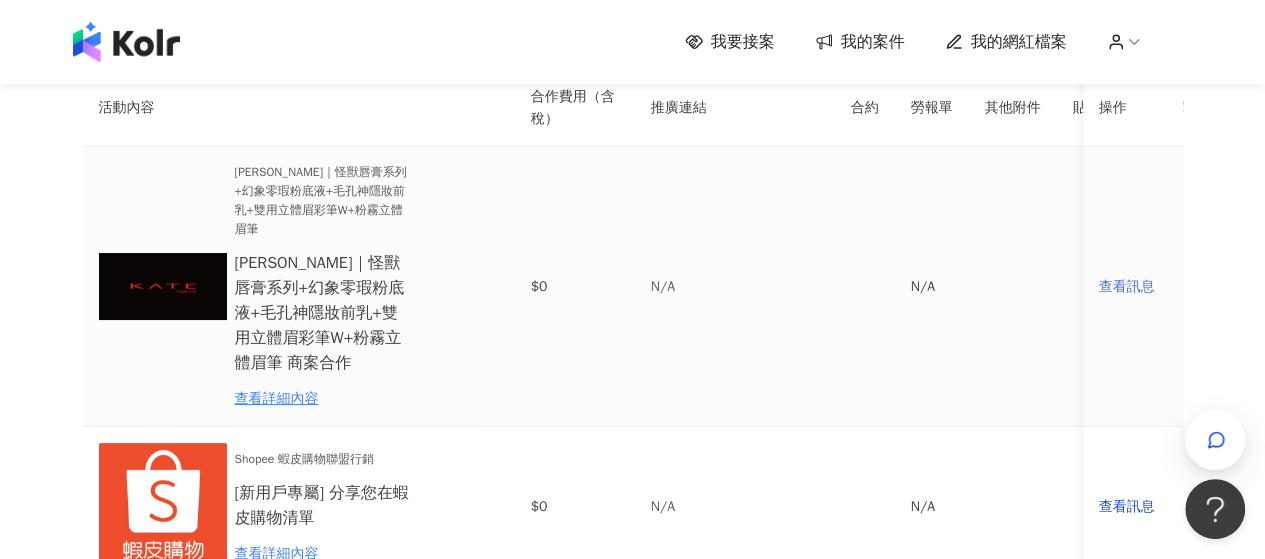 click on "查看訊息" at bounding box center (1133, 287) 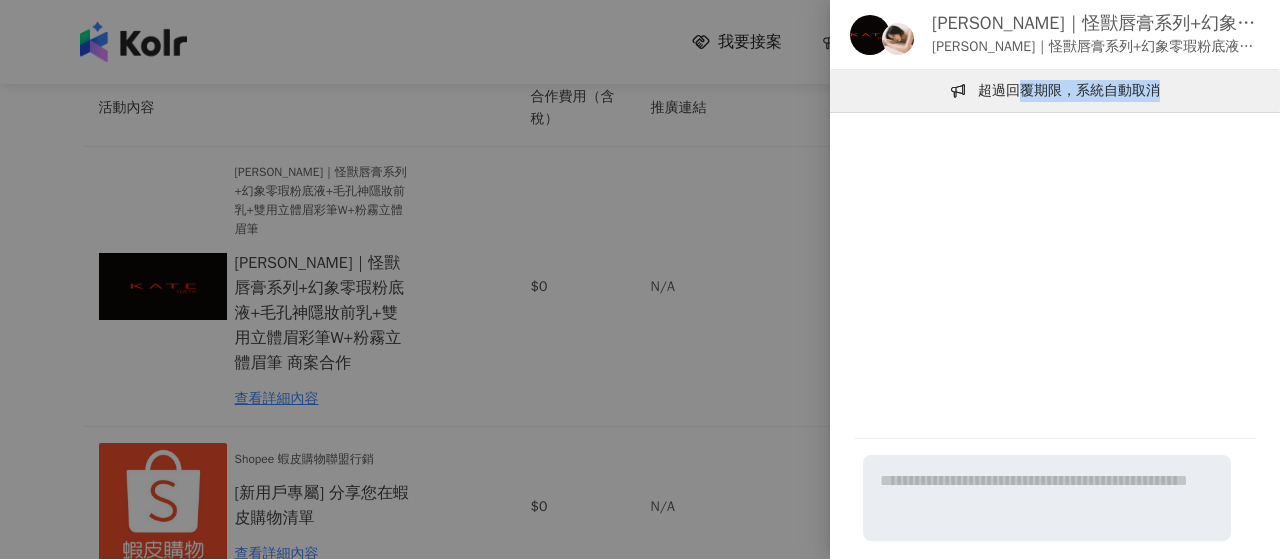 drag, startPoint x: 1014, startPoint y: 93, endPoint x: 1186, endPoint y: 87, distance: 172.10461 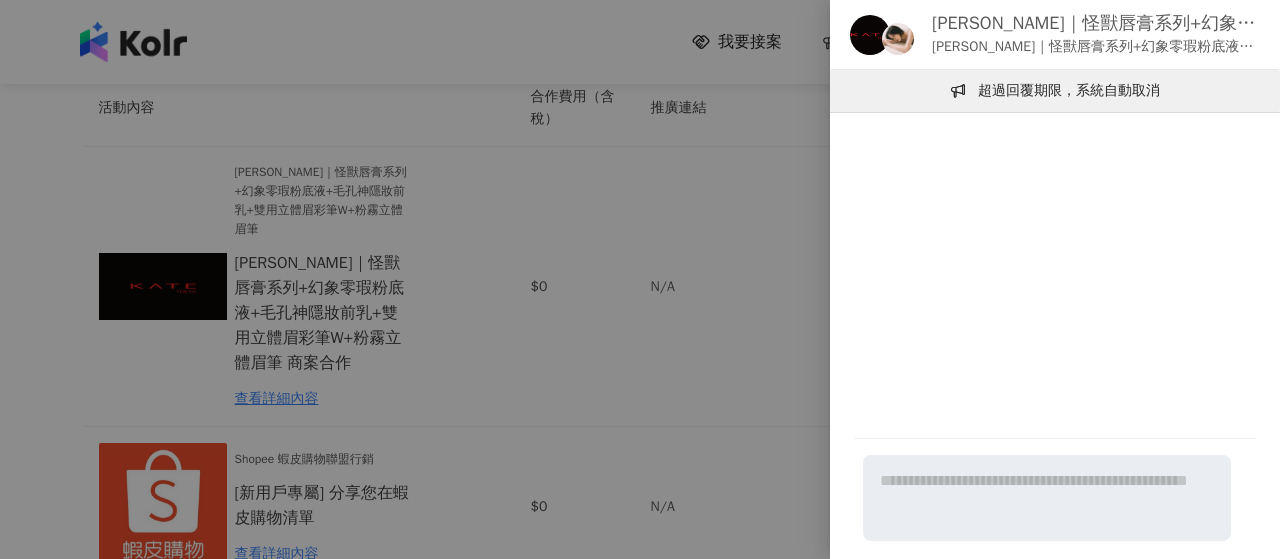 click 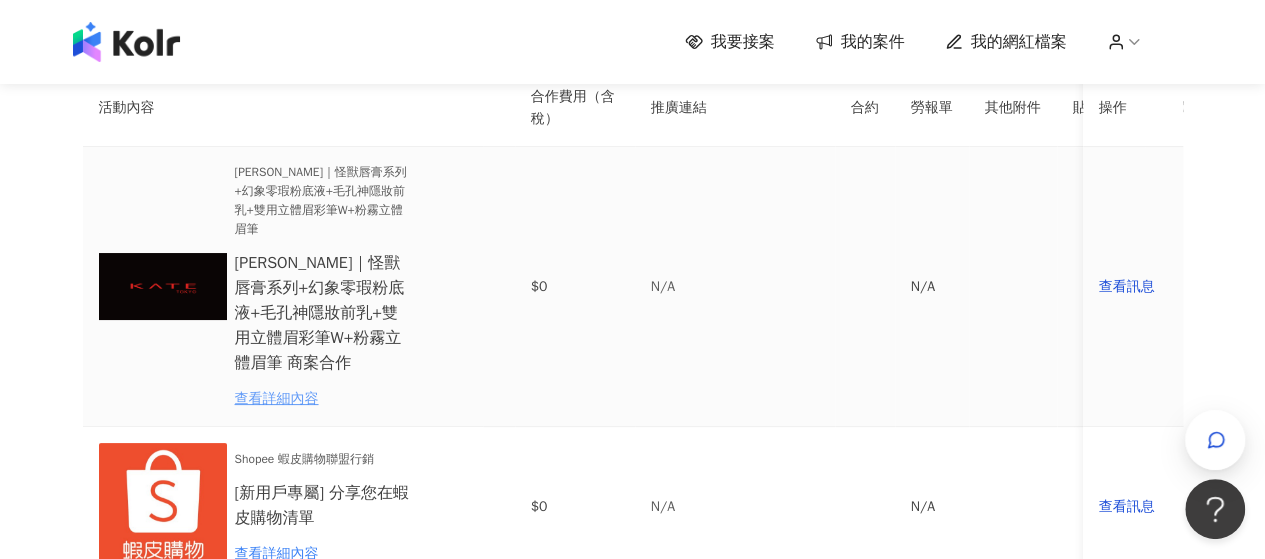 click on "查看詳細內容" at bounding box center (322, 399) 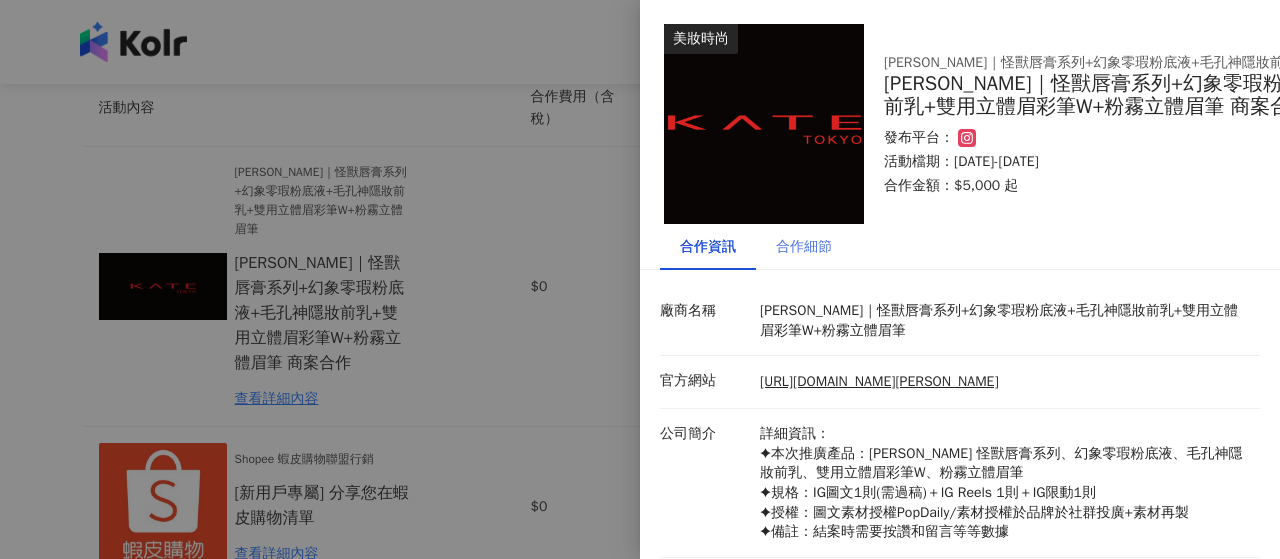 click on "合作細節" at bounding box center [804, 247] 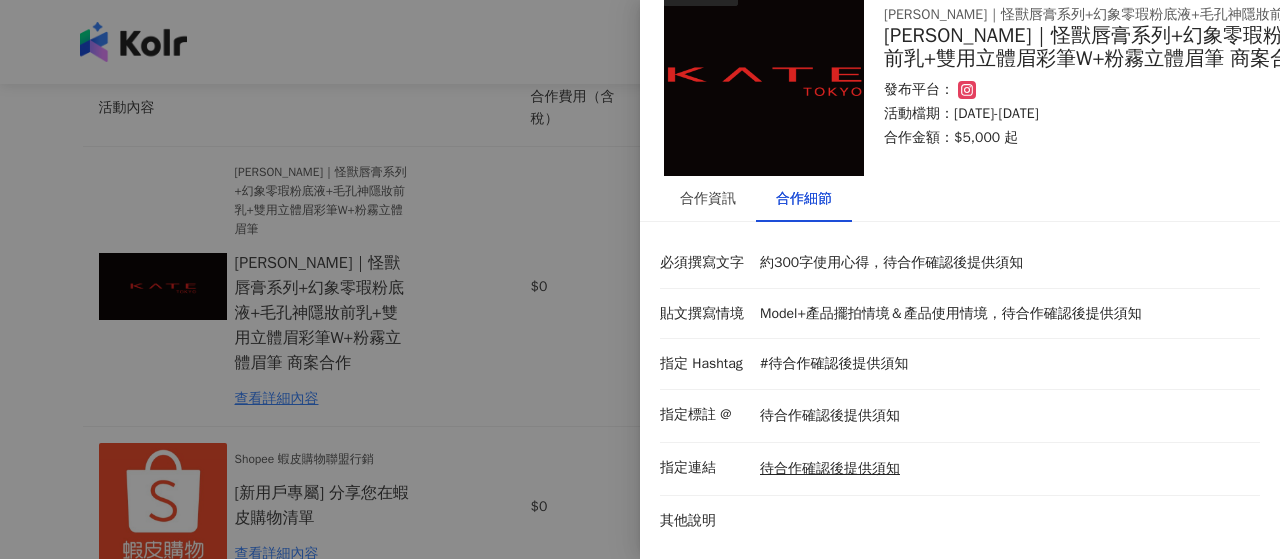scroll, scrollTop: 0, scrollLeft: 0, axis: both 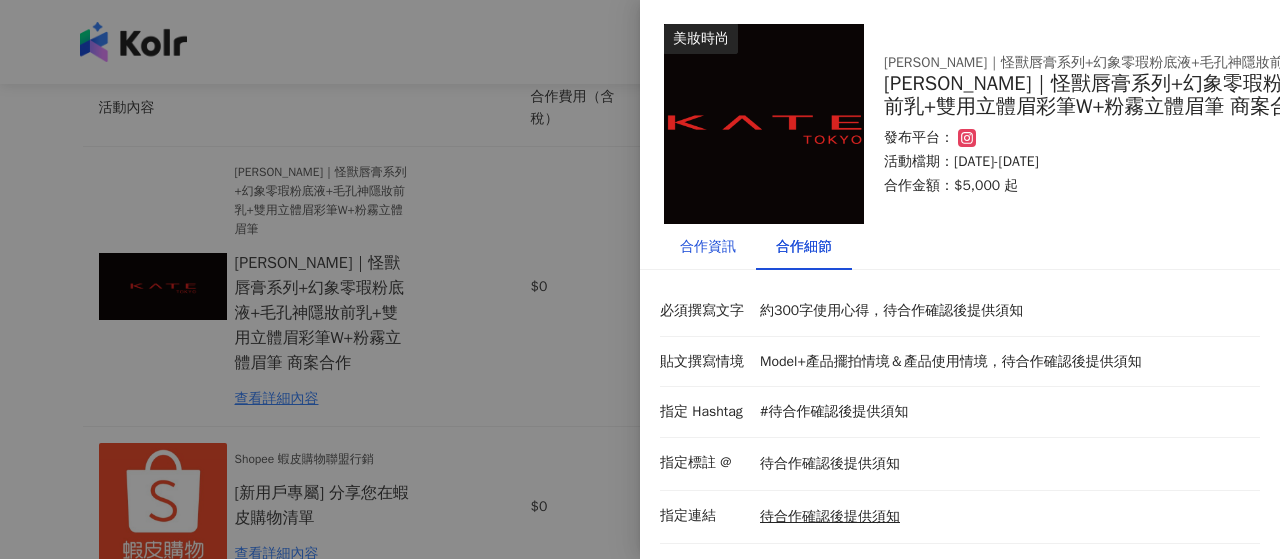 click on "合作資訊" at bounding box center (708, 247) 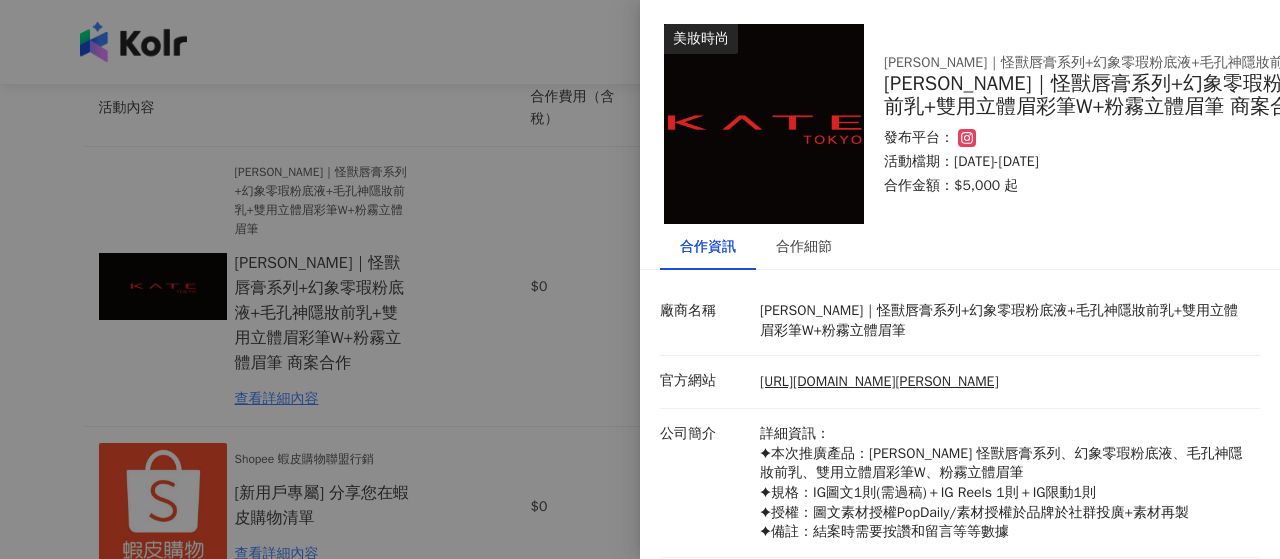 scroll, scrollTop: 184, scrollLeft: 0, axis: vertical 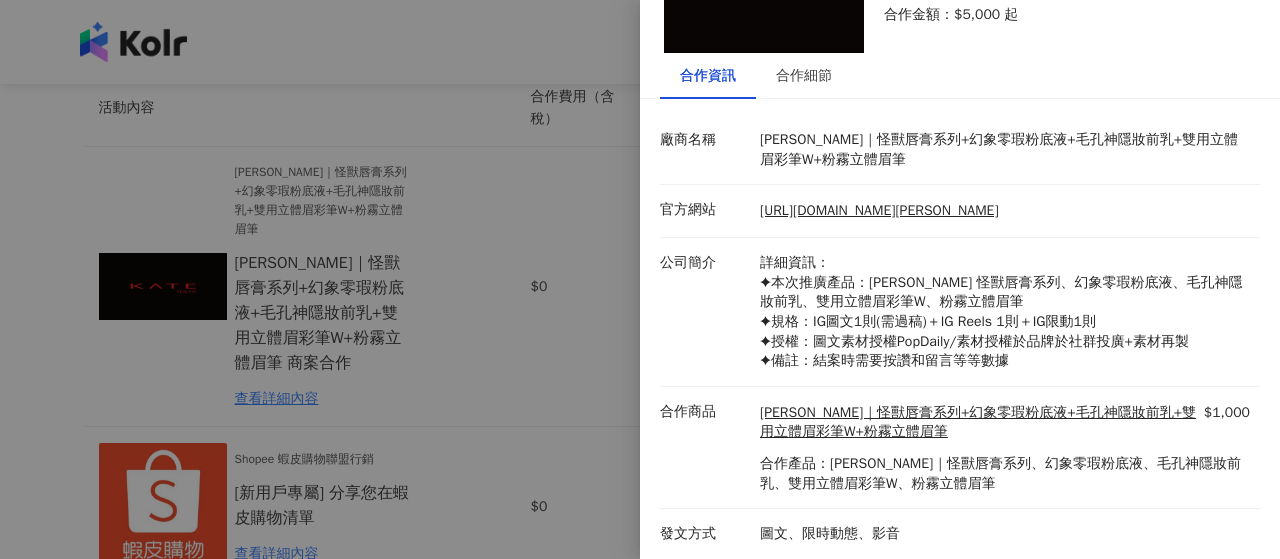 click at bounding box center [640, 279] 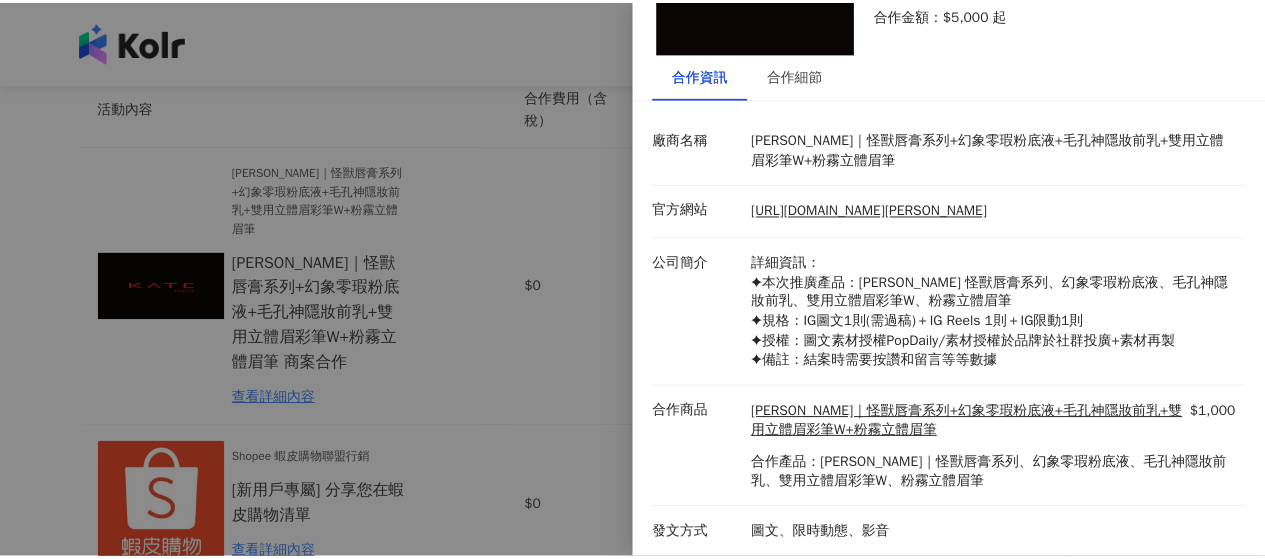 scroll, scrollTop: 0, scrollLeft: 0, axis: both 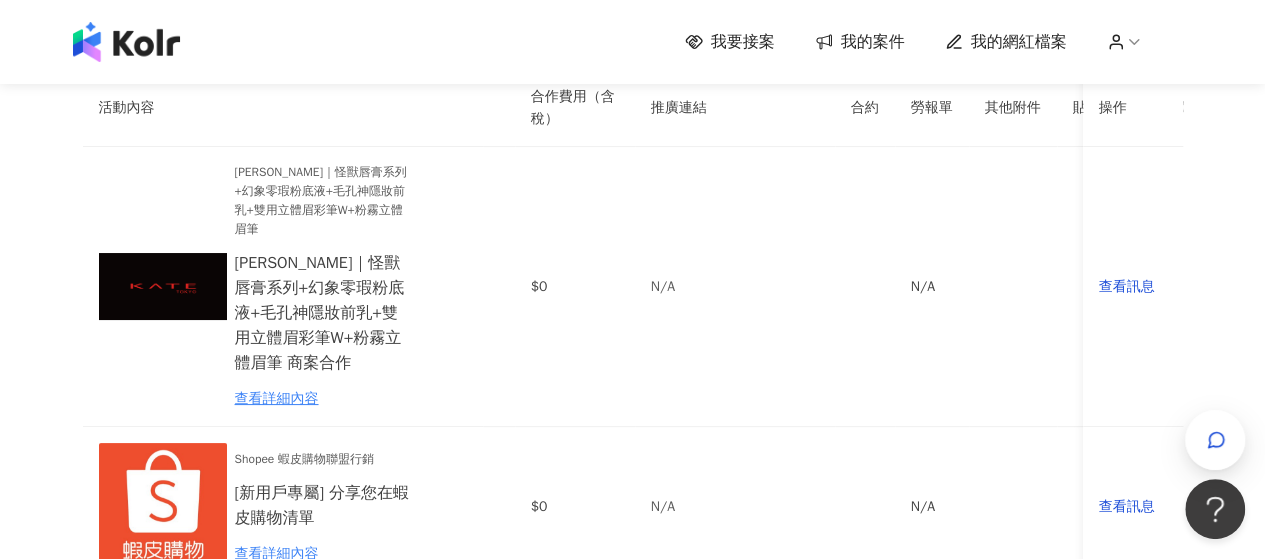 click on "我要接案" at bounding box center [743, 42] 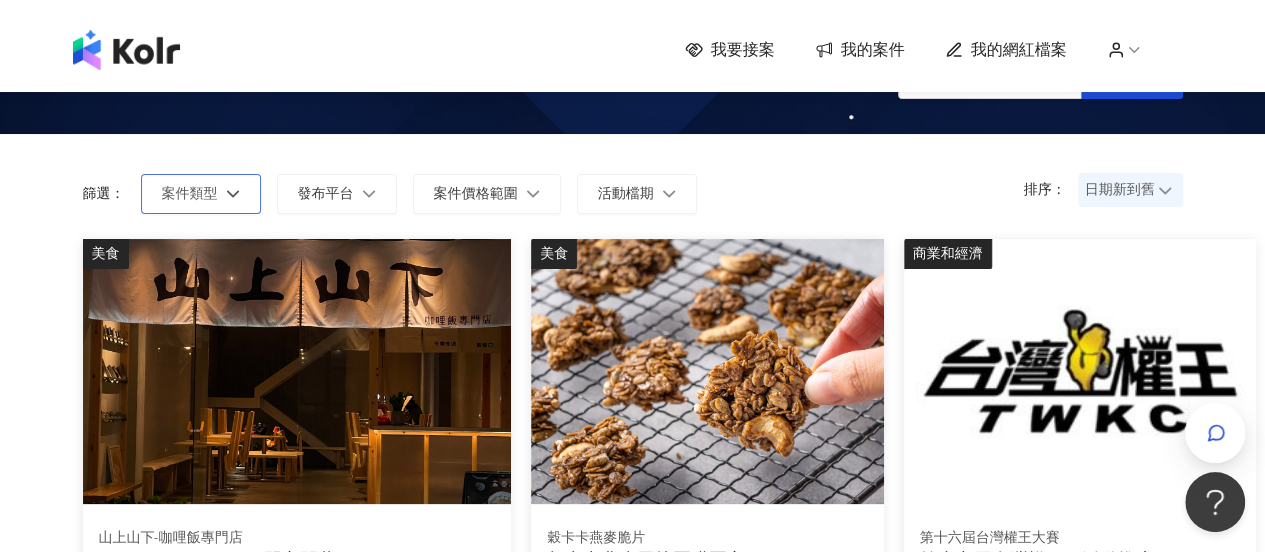 scroll, scrollTop: 100, scrollLeft: 0, axis: vertical 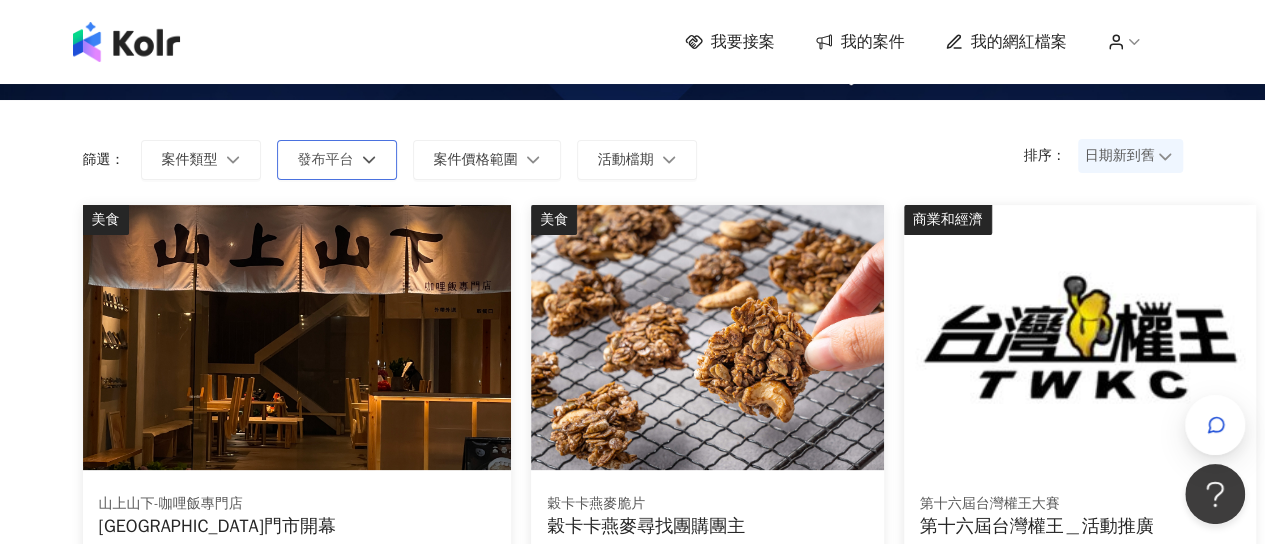 click on "發布平台" at bounding box center [337, 160] 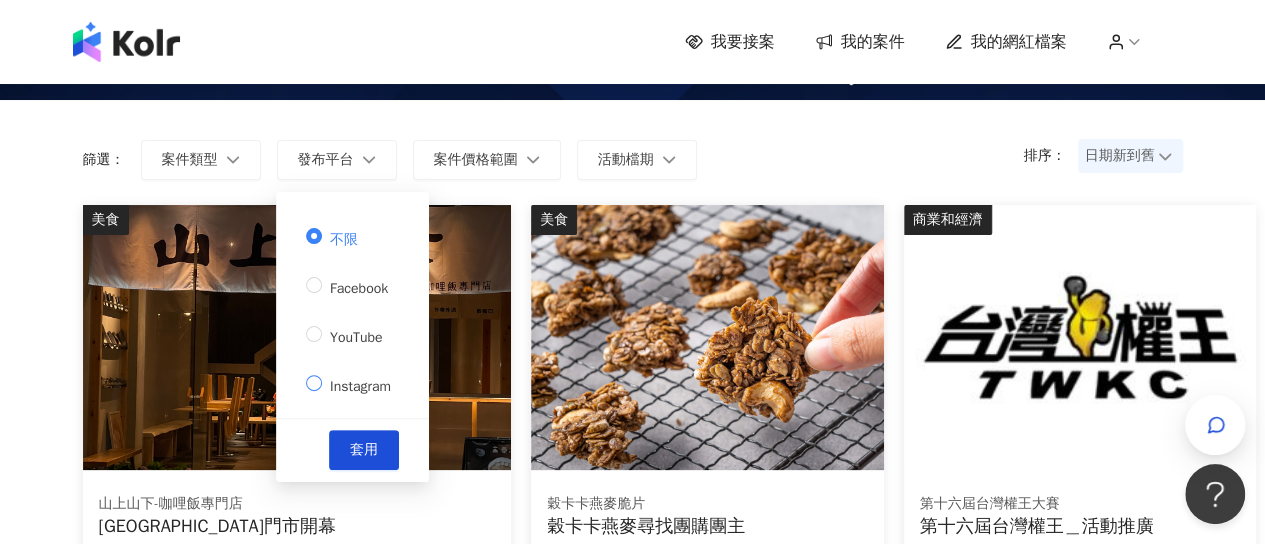 click on "Instagram" at bounding box center [360, 386] 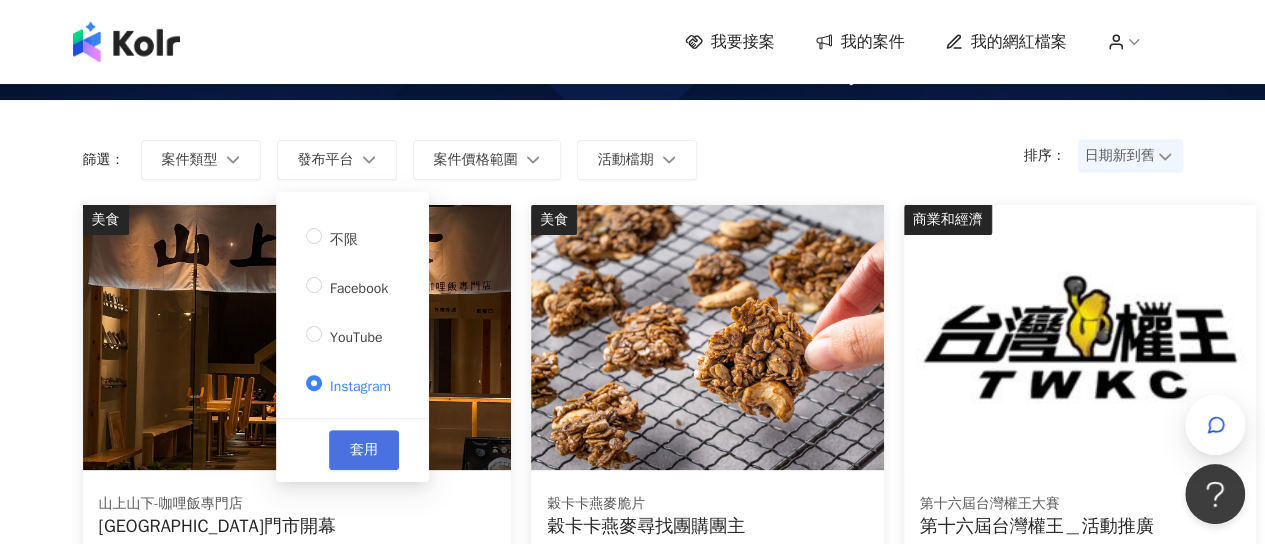 click on "套用" at bounding box center (364, 450) 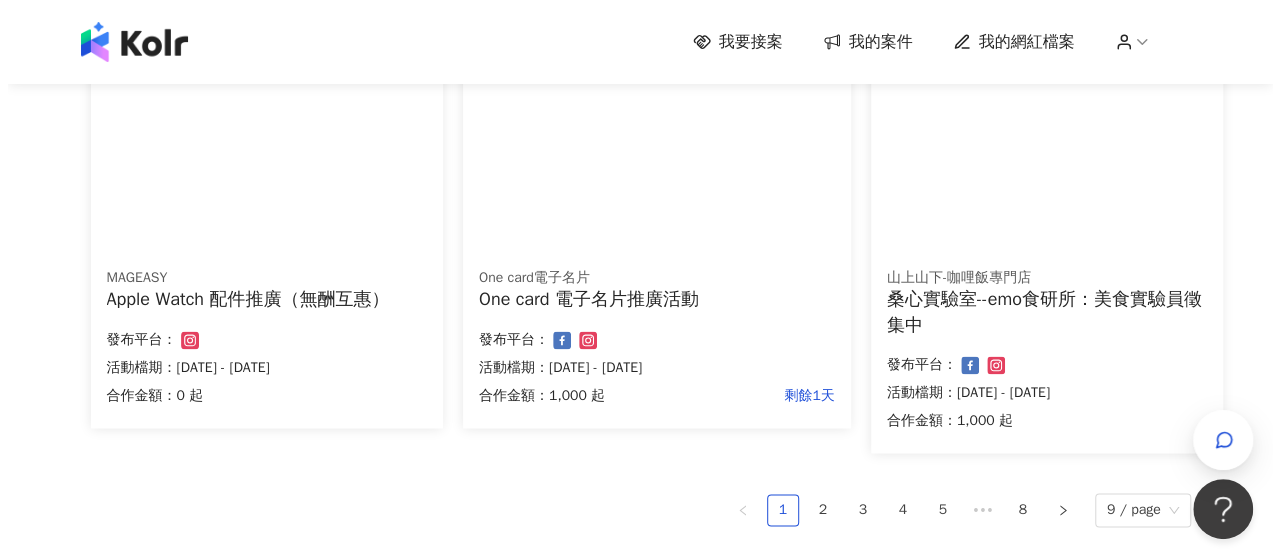 scroll, scrollTop: 1400, scrollLeft: 0, axis: vertical 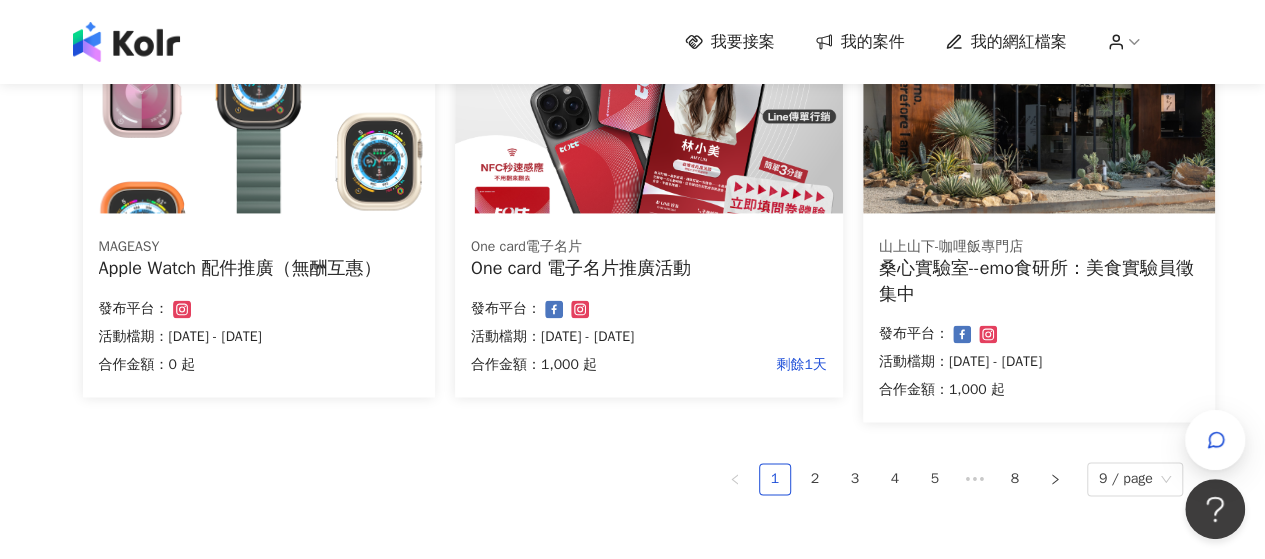 drag, startPoint x: 955, startPoint y: 287, endPoint x: 922, endPoint y: 276, distance: 34.785053 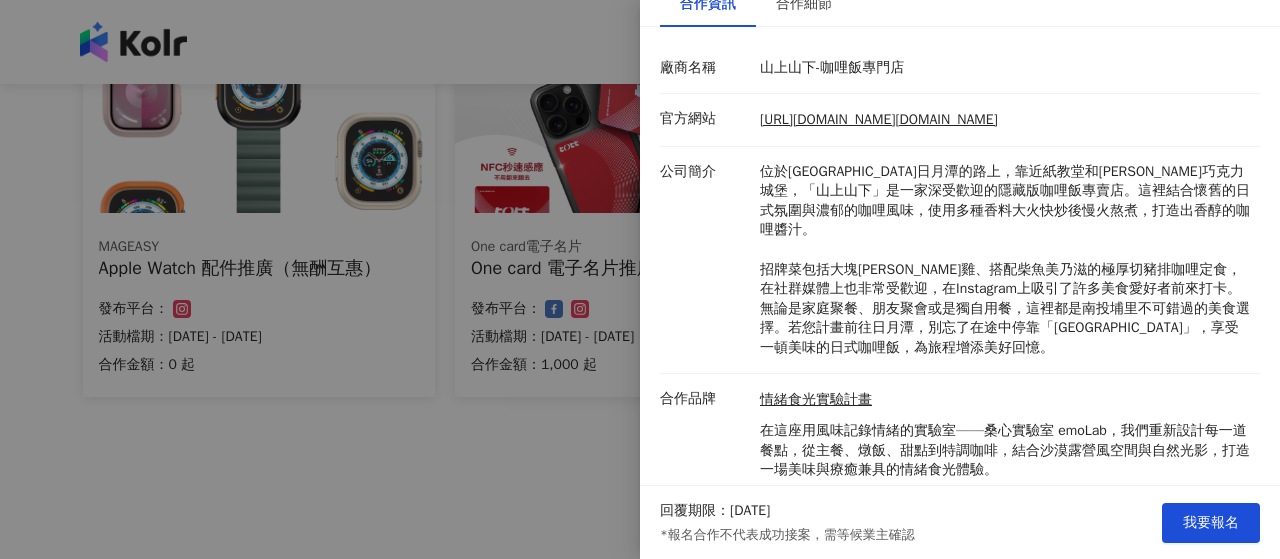 scroll, scrollTop: 281, scrollLeft: 0, axis: vertical 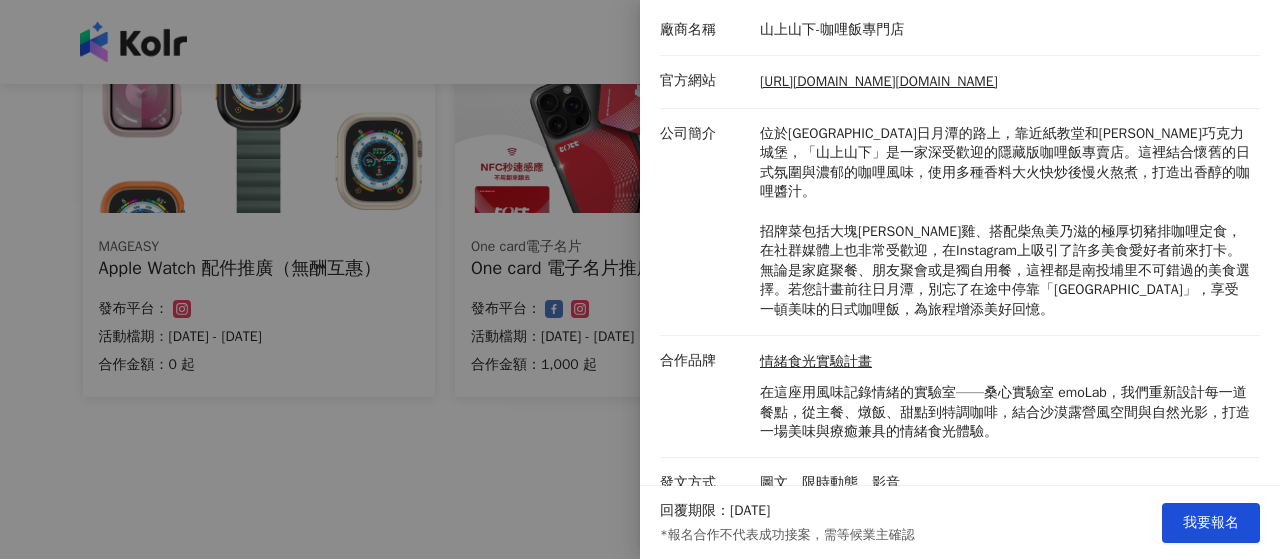 click at bounding box center (640, 279) 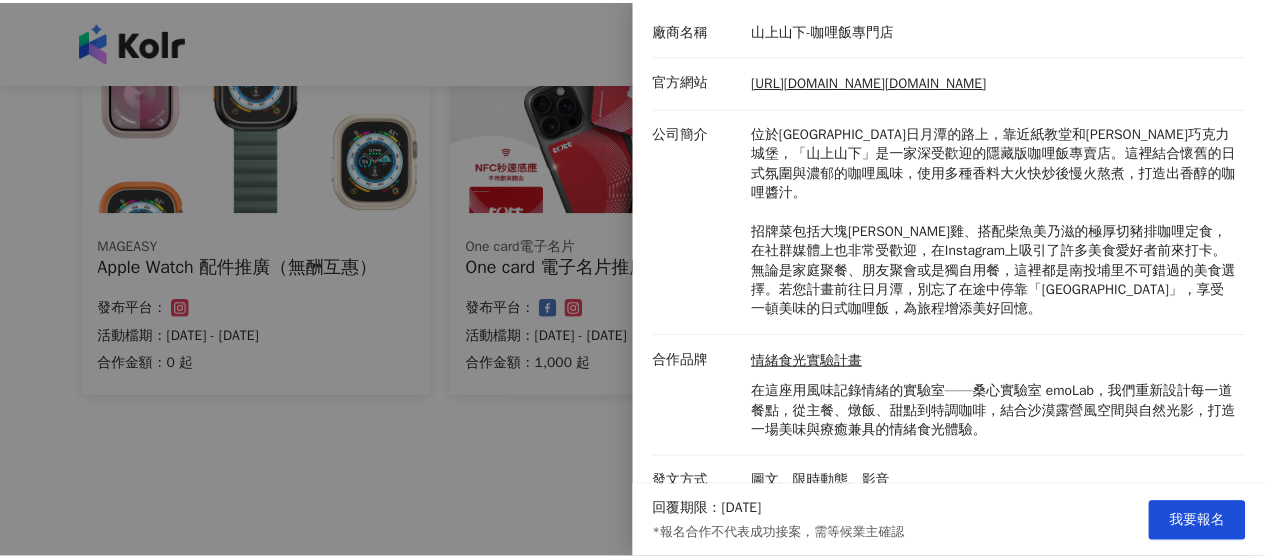 scroll, scrollTop: 0, scrollLeft: 0, axis: both 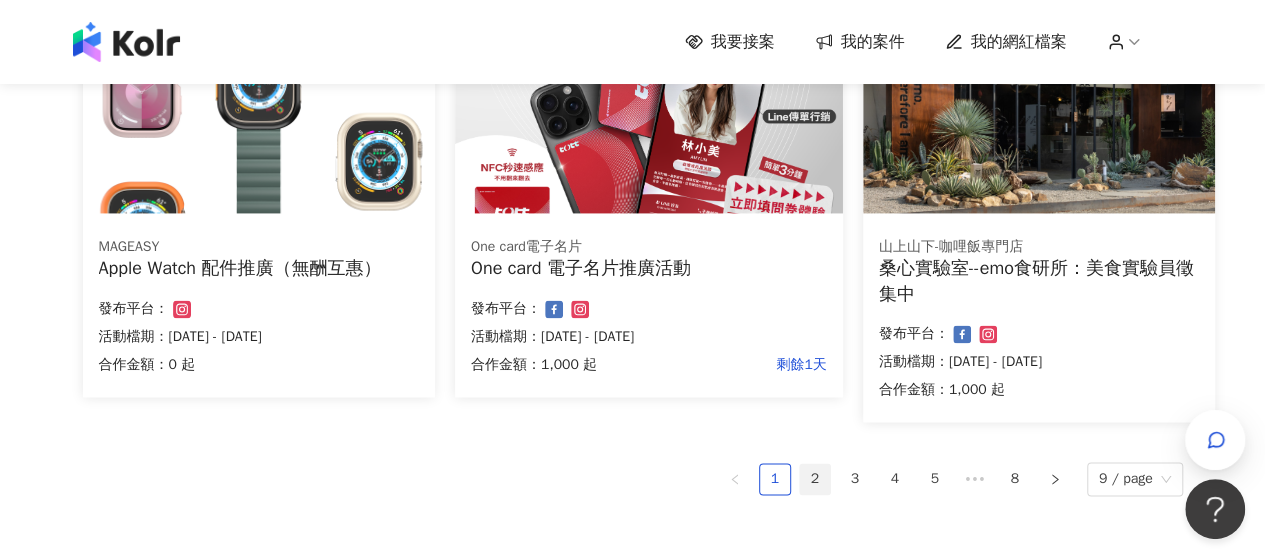 click on "2" at bounding box center [815, 479] 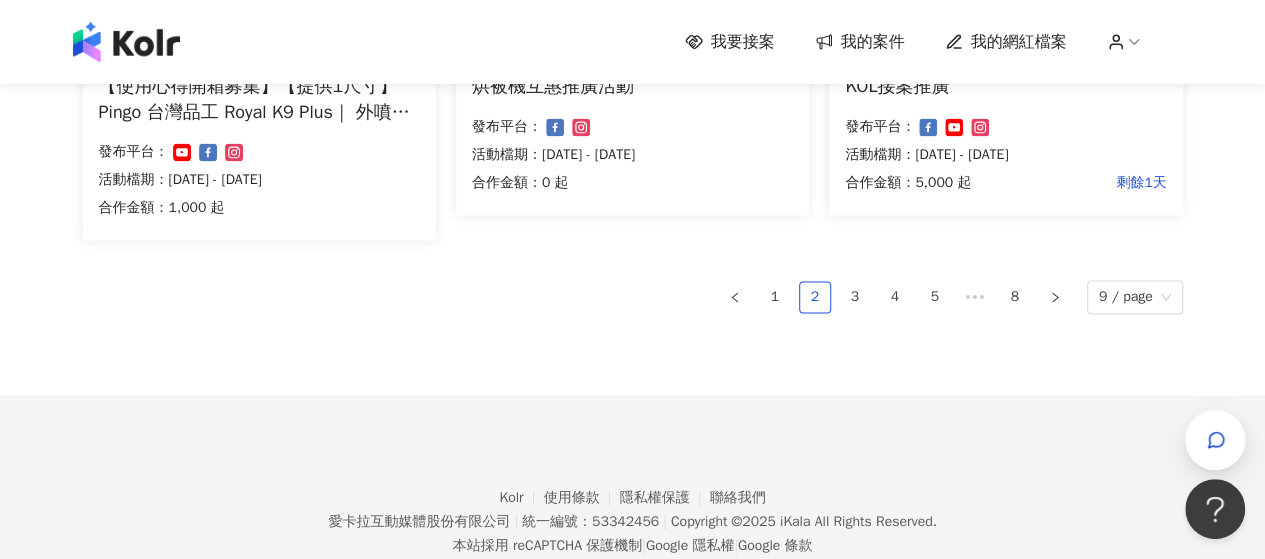 scroll, scrollTop: 1638, scrollLeft: 0, axis: vertical 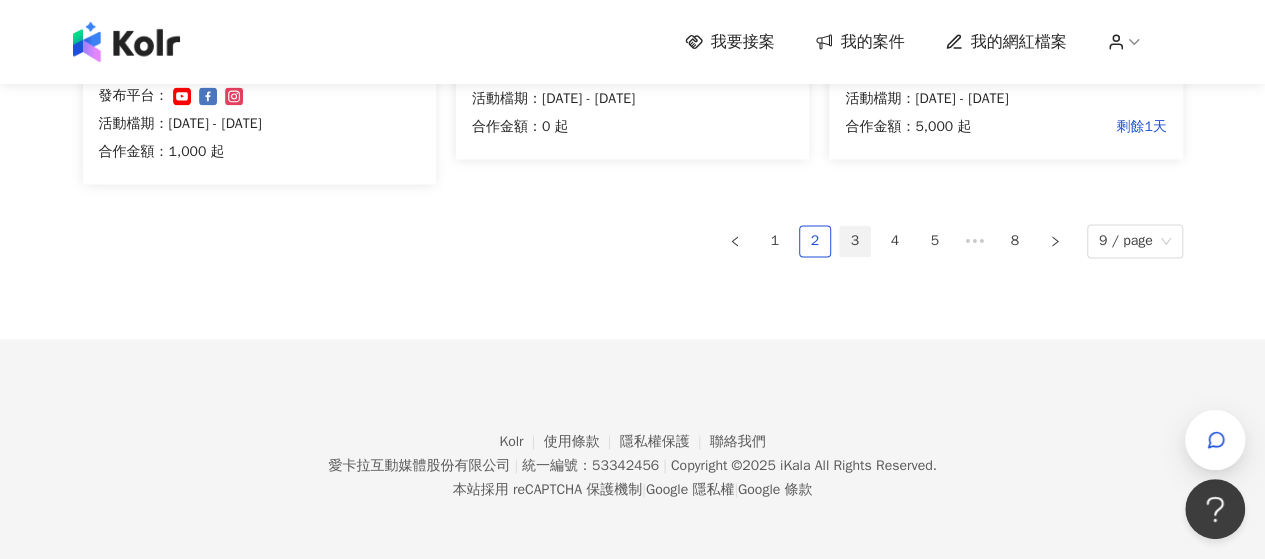 click on "3" at bounding box center [855, 241] 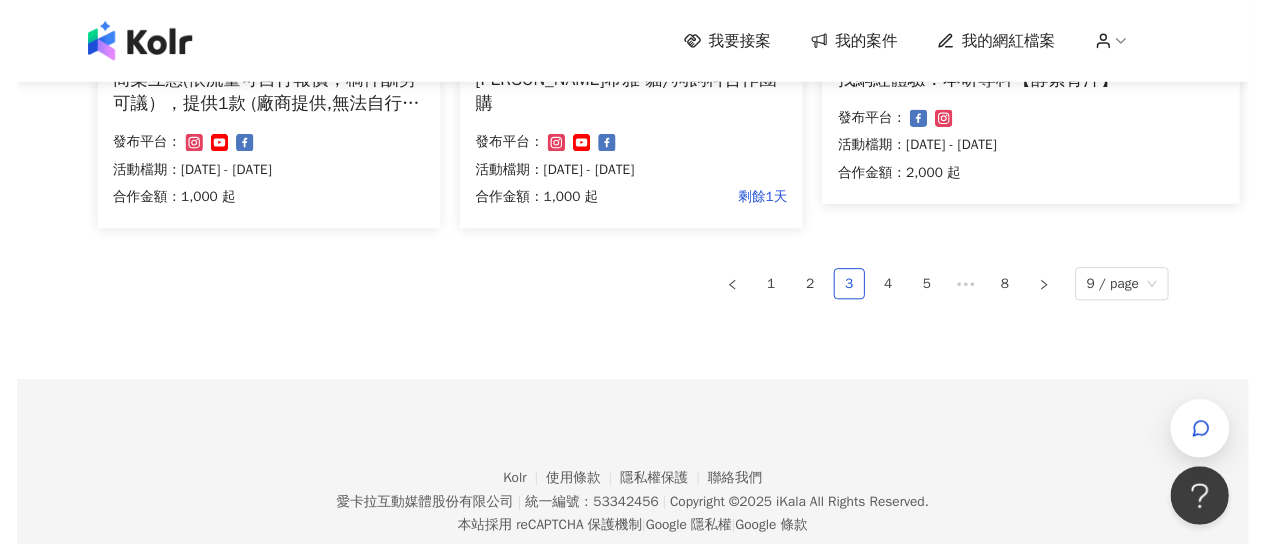 scroll, scrollTop: 1689, scrollLeft: 0, axis: vertical 